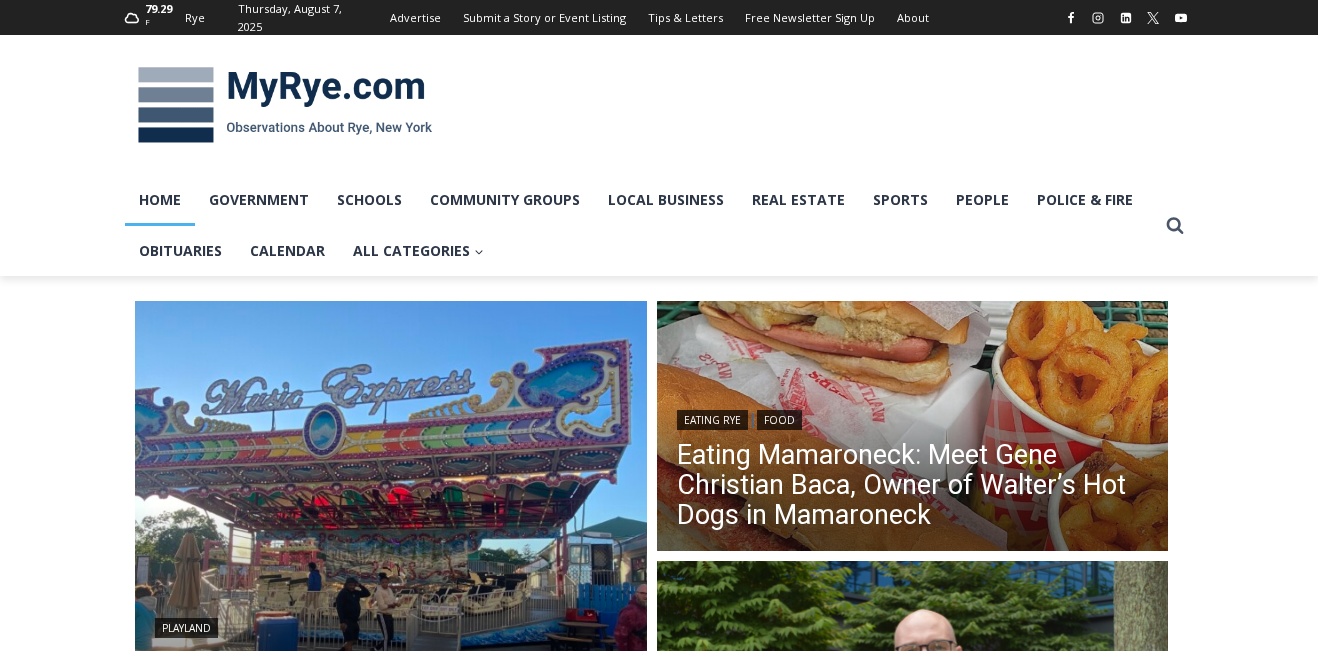 scroll, scrollTop: 0, scrollLeft: 0, axis: both 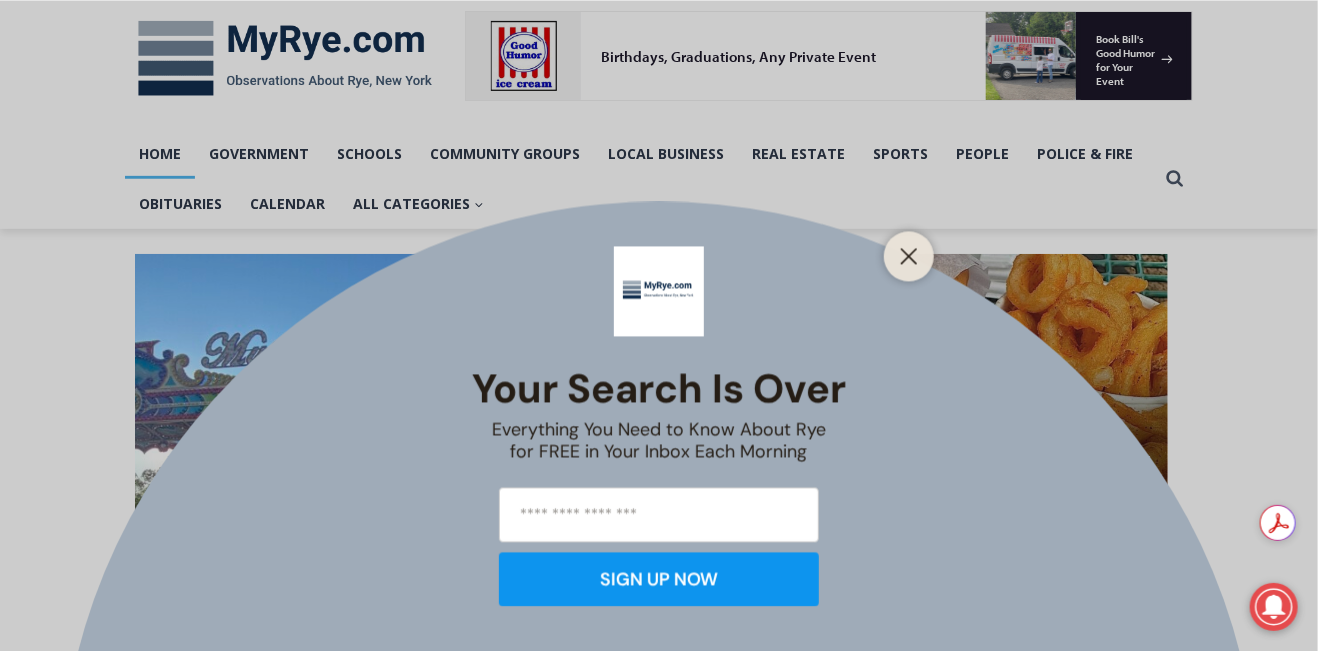 click on "Your Search is Over Everything You Need to Know About Rye  for FREE in Your Inbox Each Morning SIGN UP NOW" at bounding box center [659, 325] 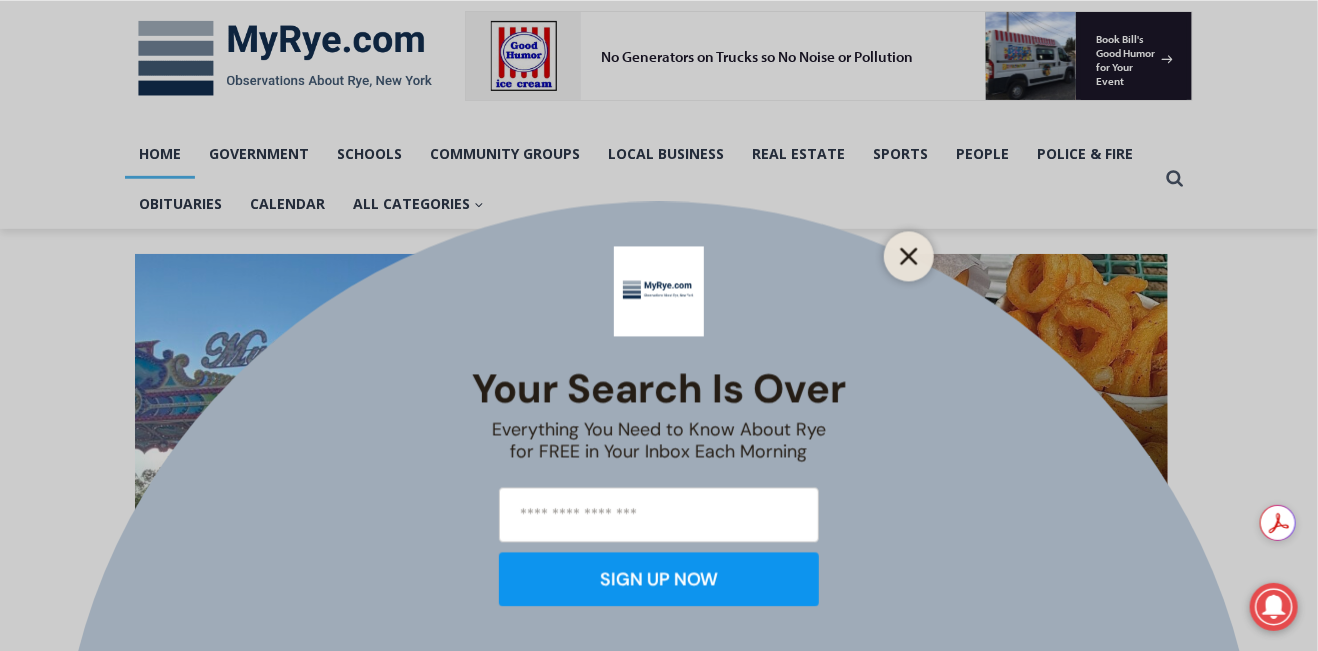 click 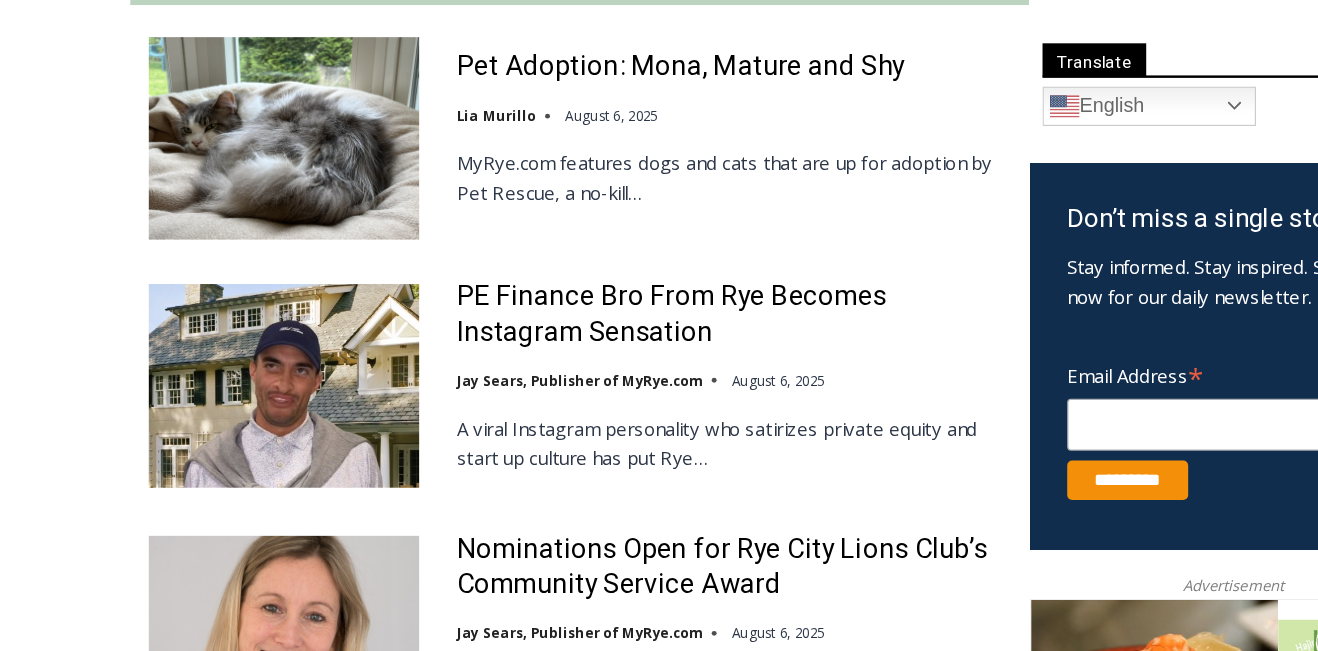 scroll, scrollTop: 1103, scrollLeft: 0, axis: vertical 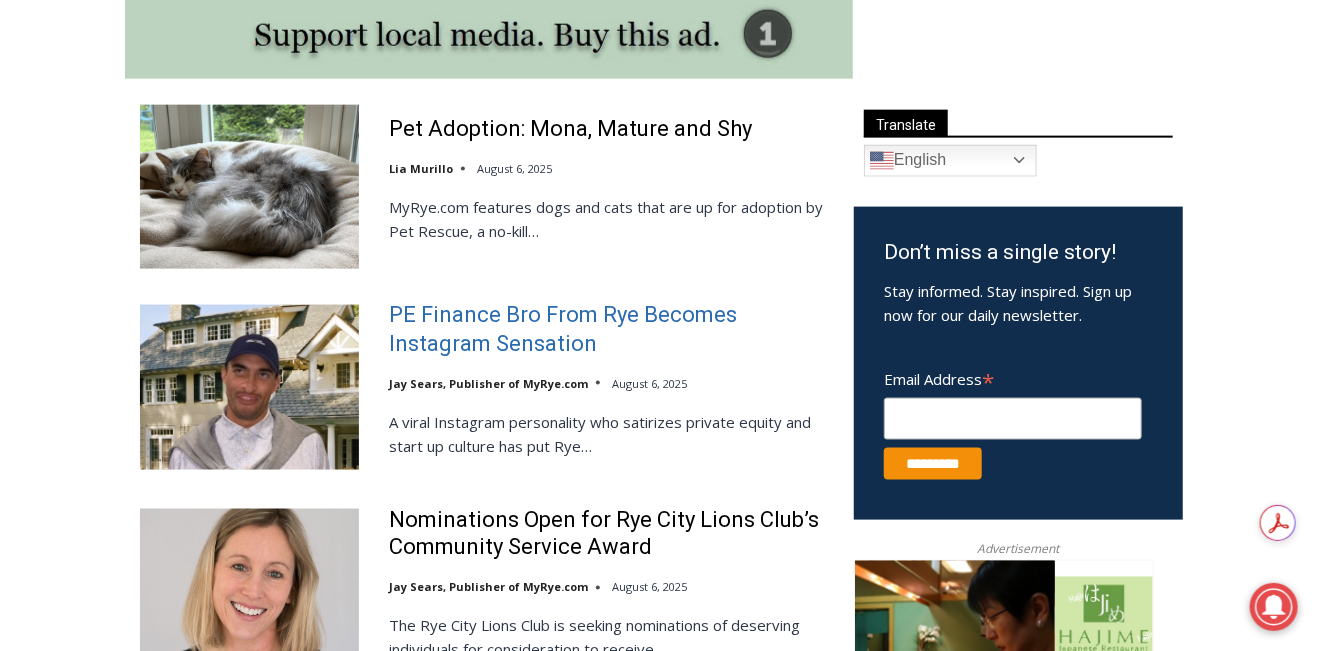 click on "PE Finance Bro From Rye Becomes Instagram Sensation" at bounding box center [608, 329] 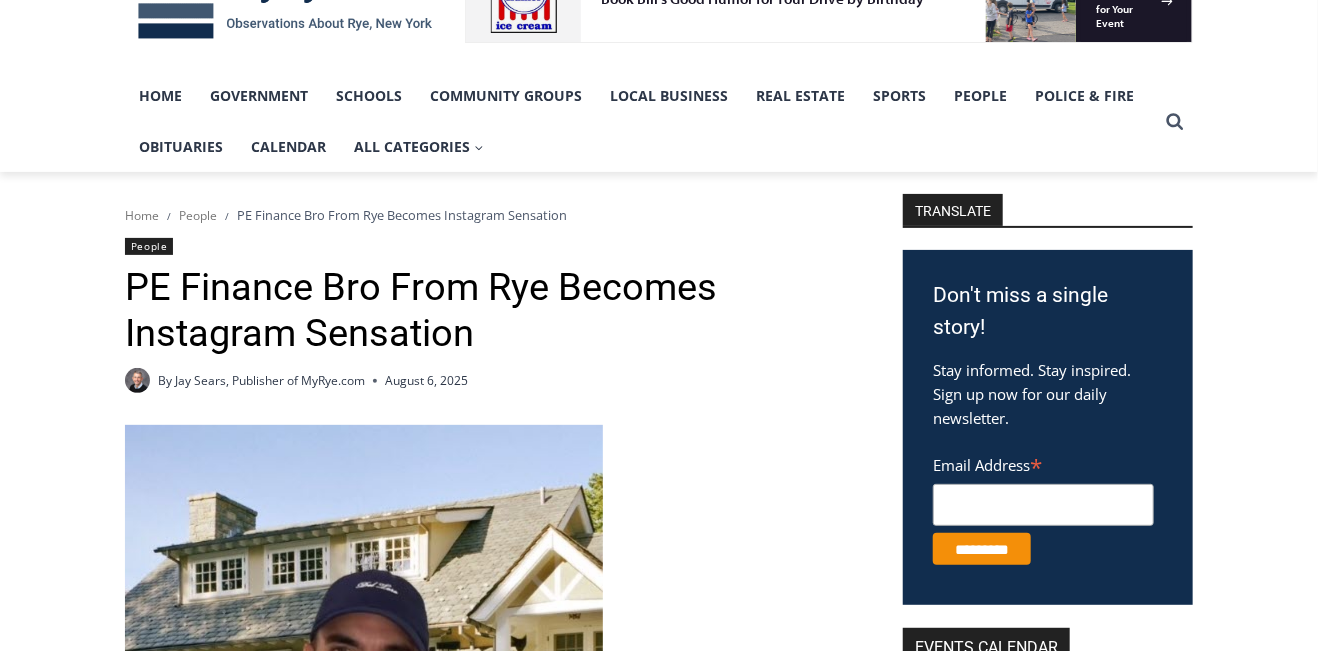 scroll, scrollTop: 336, scrollLeft: 0, axis: vertical 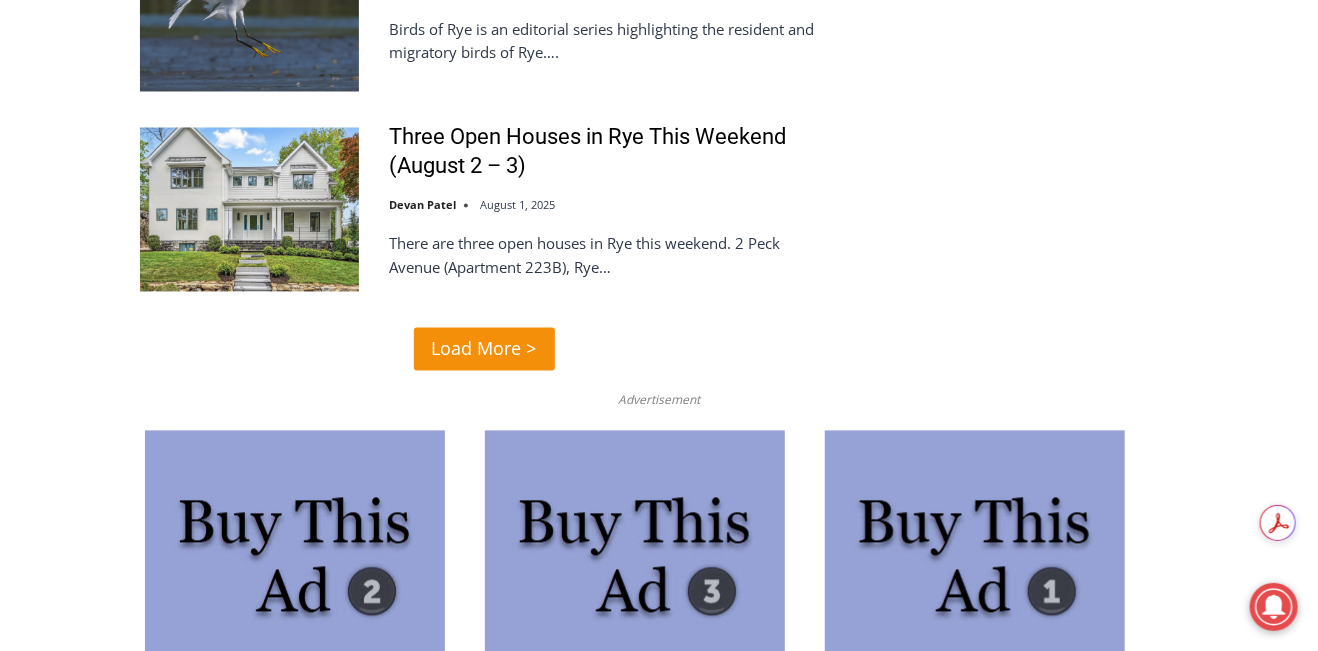 click on "Load More >" at bounding box center (484, 349) 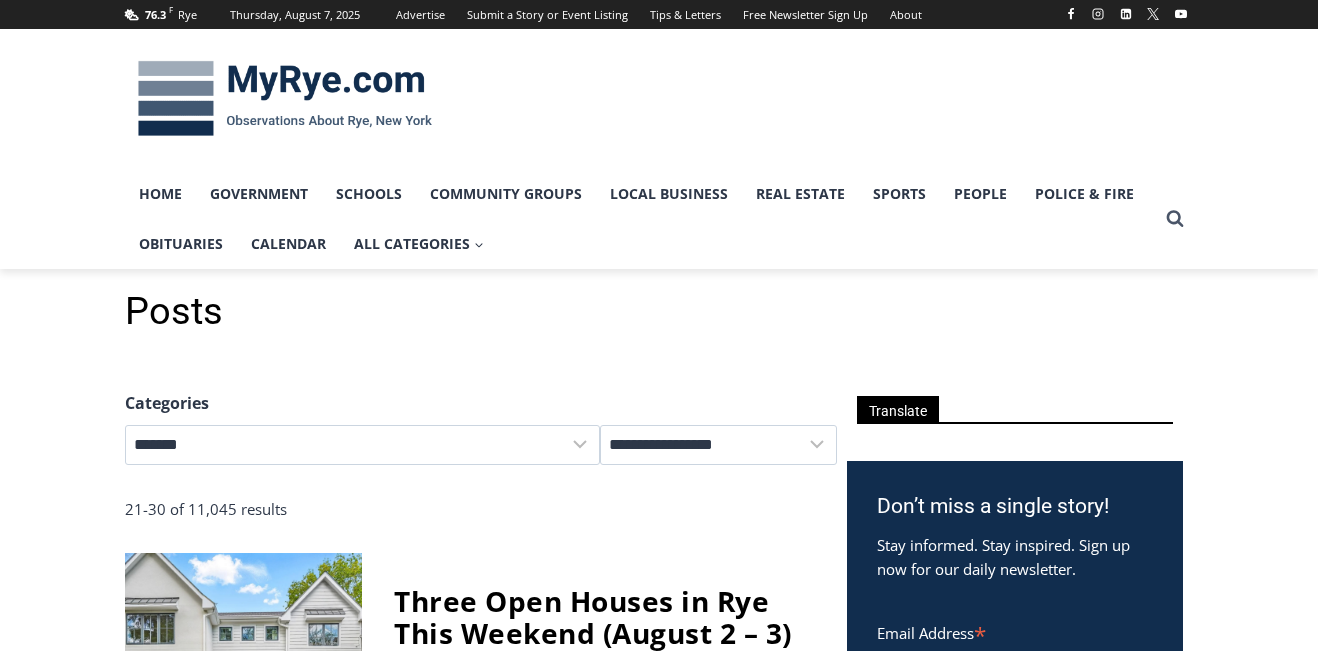 scroll, scrollTop: 0, scrollLeft: 0, axis: both 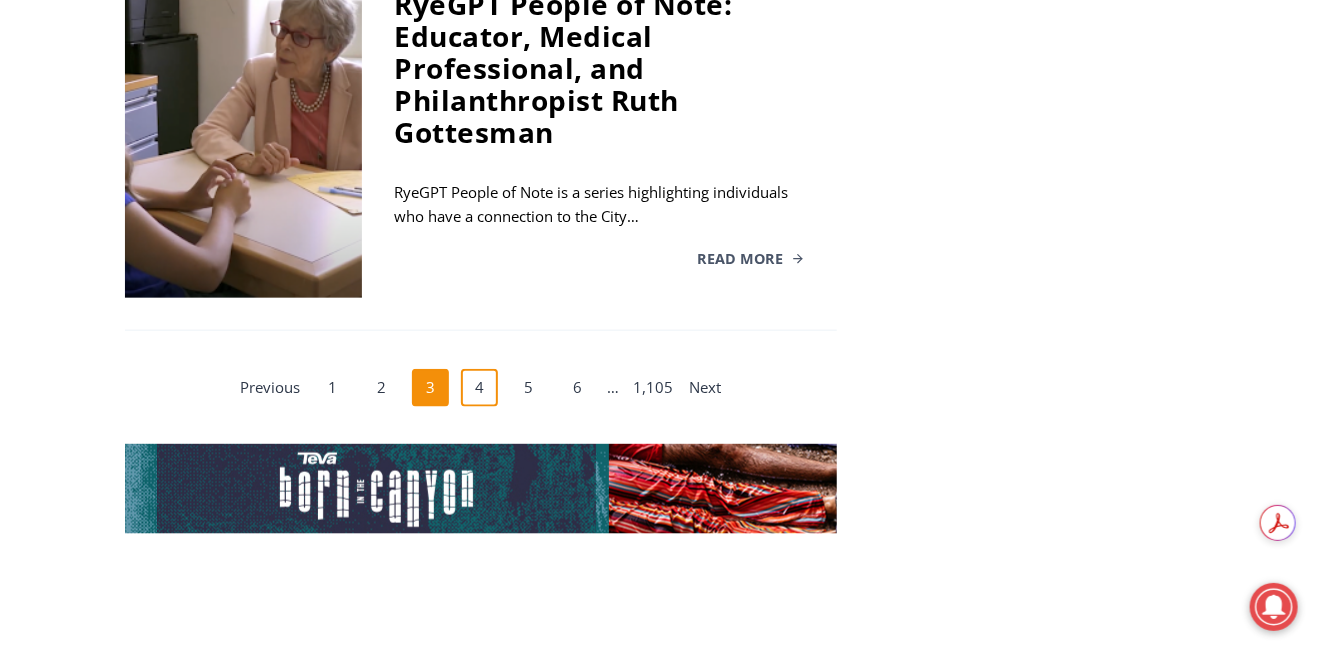 click on "4" at bounding box center [480, 388] 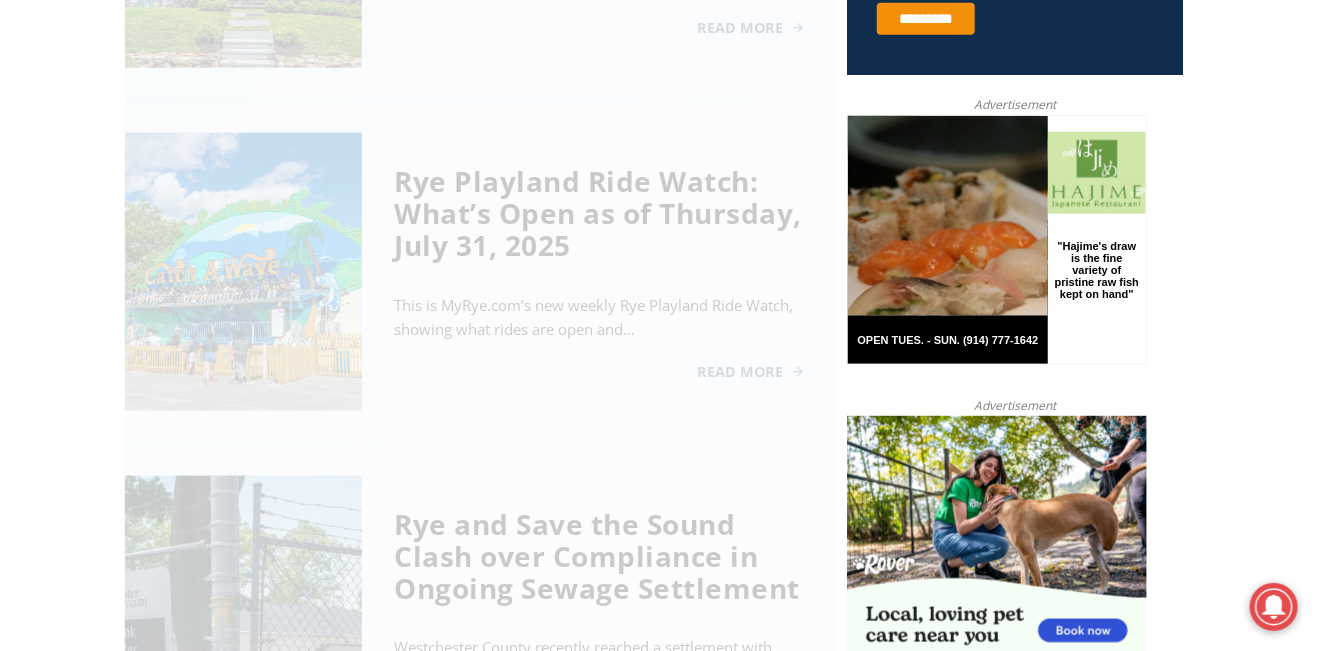 scroll, scrollTop: 806, scrollLeft: 0, axis: vertical 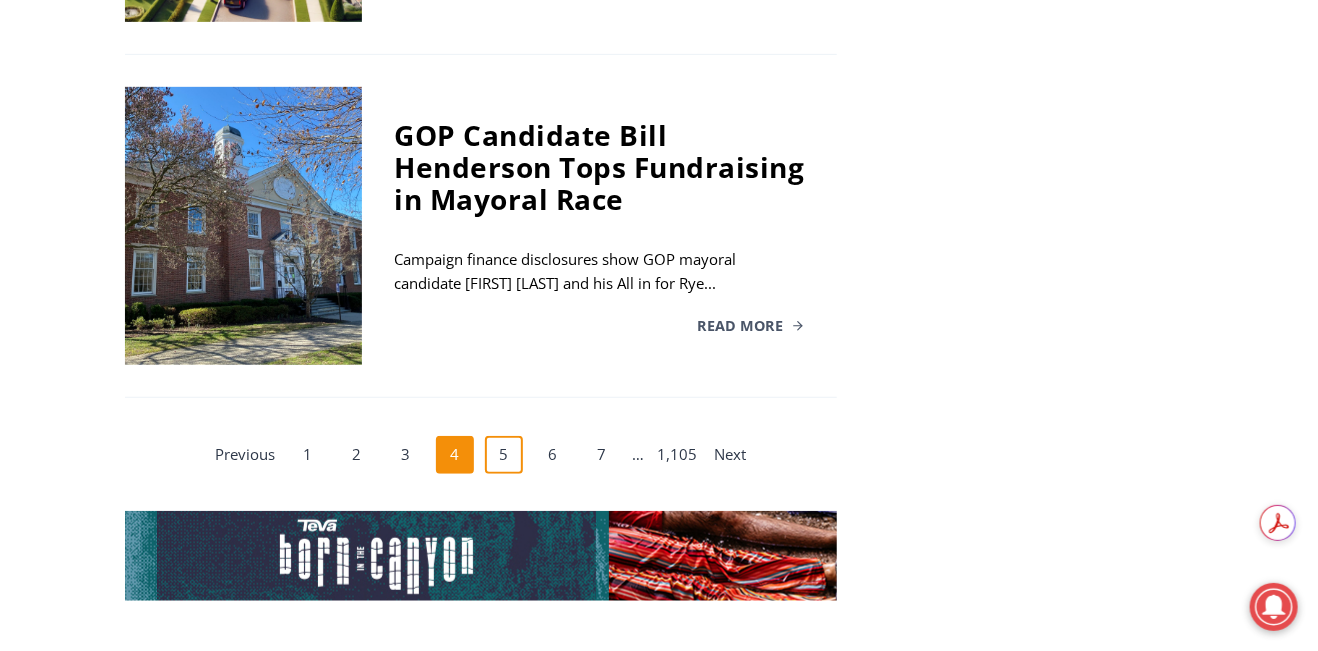 click on "5" at bounding box center (504, 455) 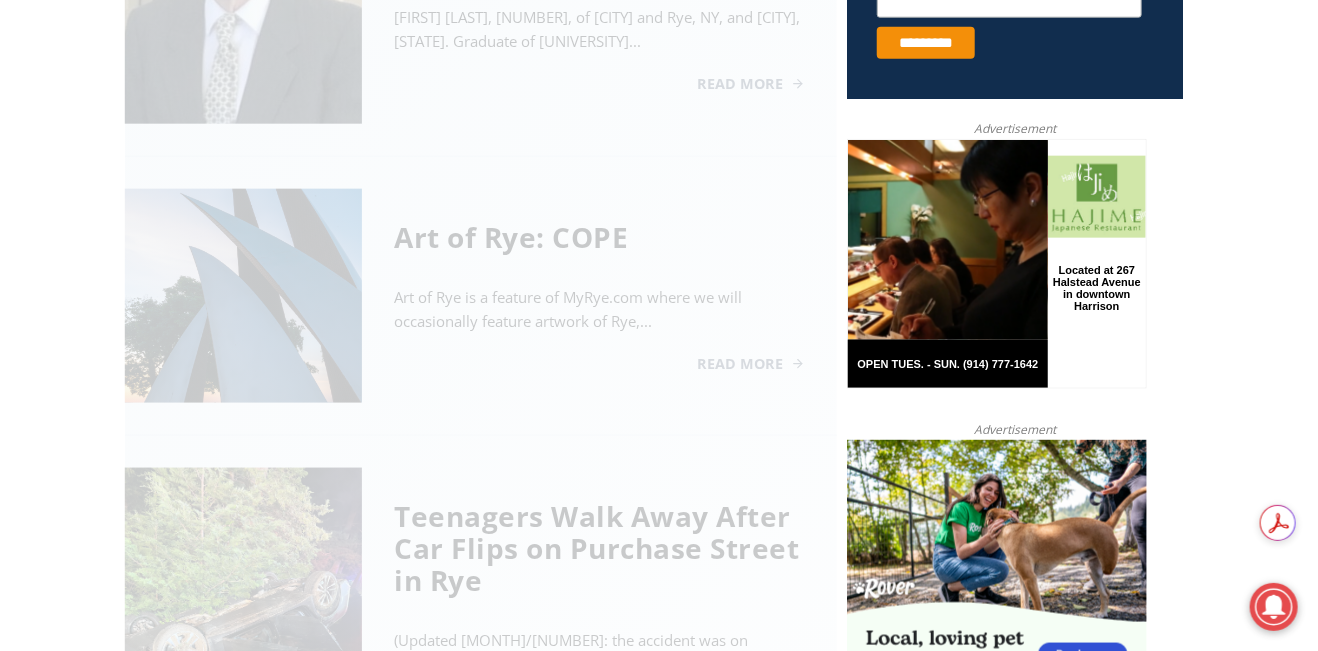 scroll, scrollTop: 806, scrollLeft: 0, axis: vertical 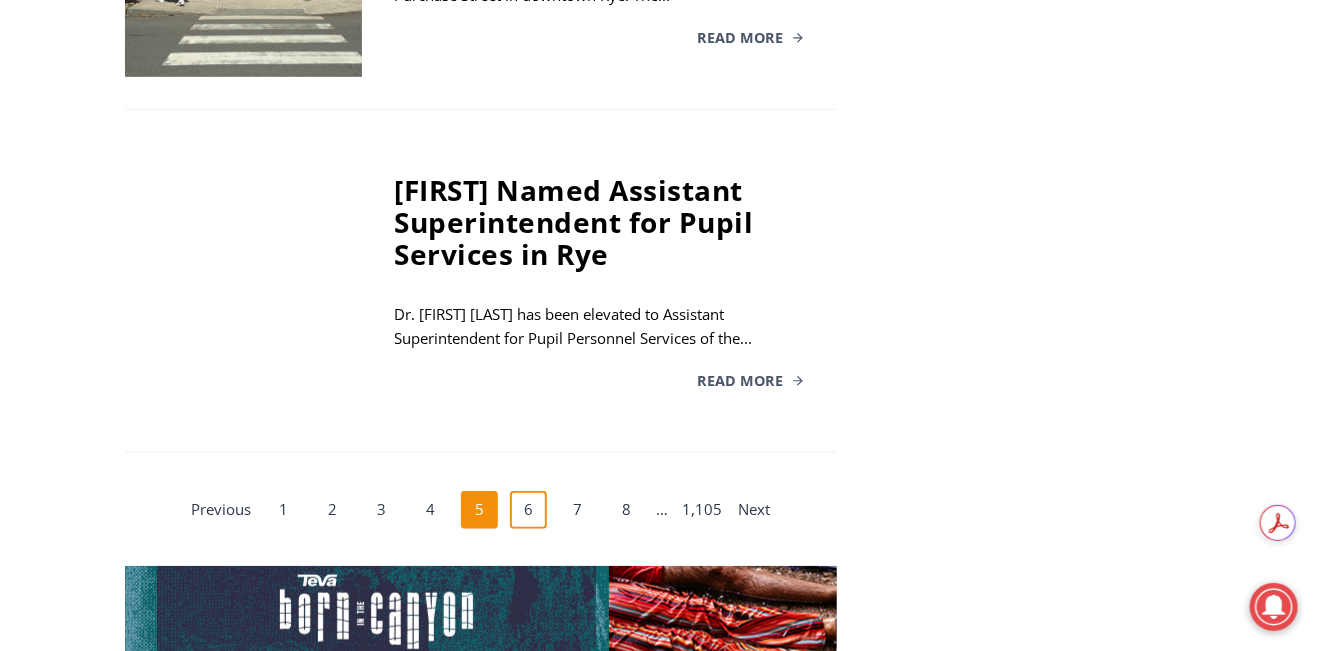 click on "6" at bounding box center [529, 510] 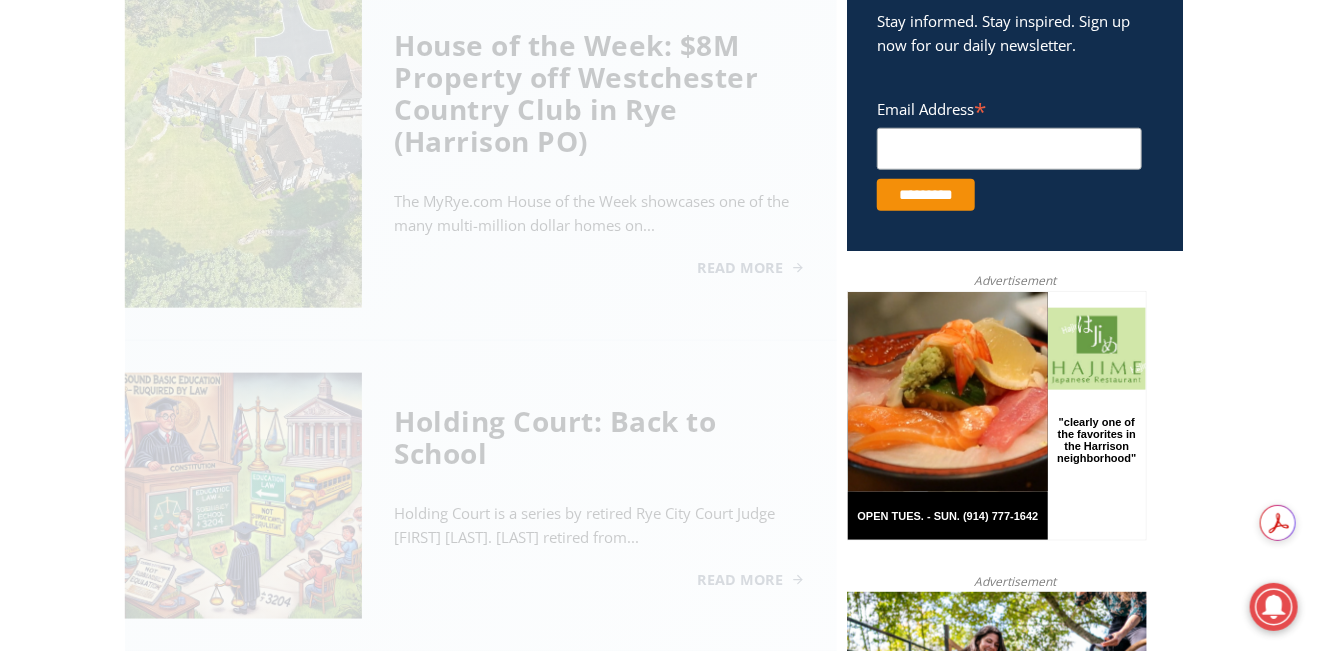 scroll, scrollTop: 806, scrollLeft: 0, axis: vertical 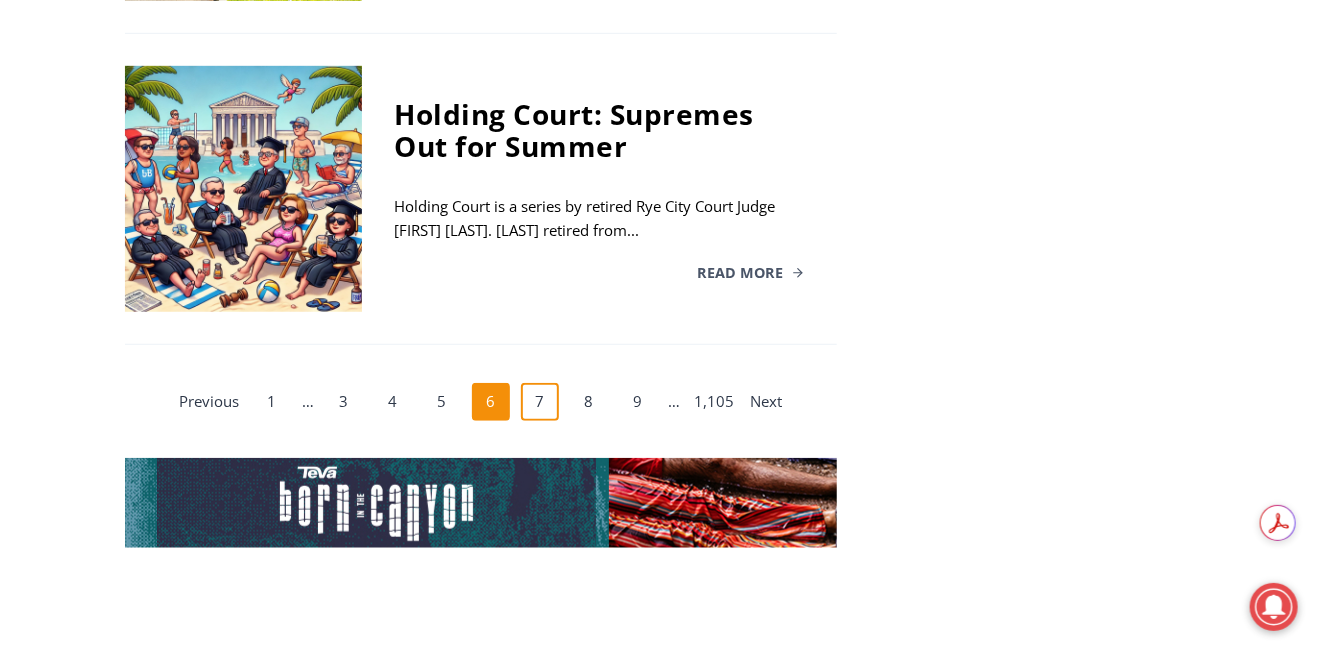 click on "7" at bounding box center (540, 402) 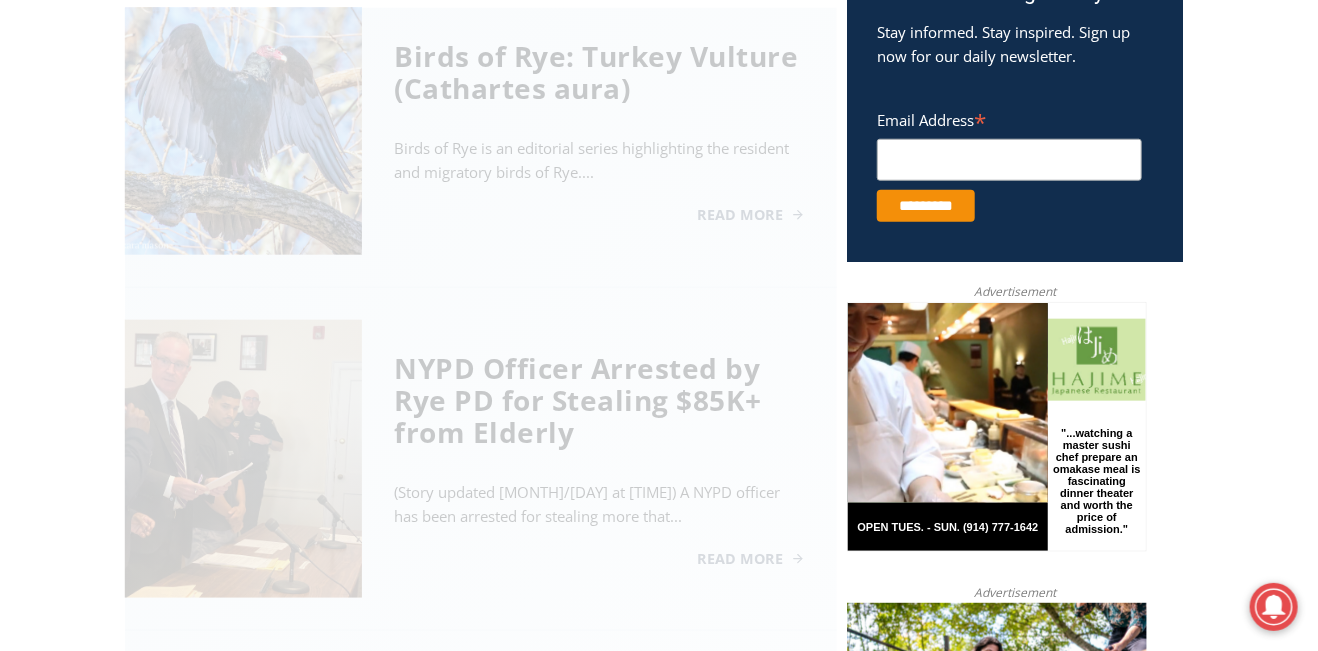 scroll, scrollTop: 806, scrollLeft: 0, axis: vertical 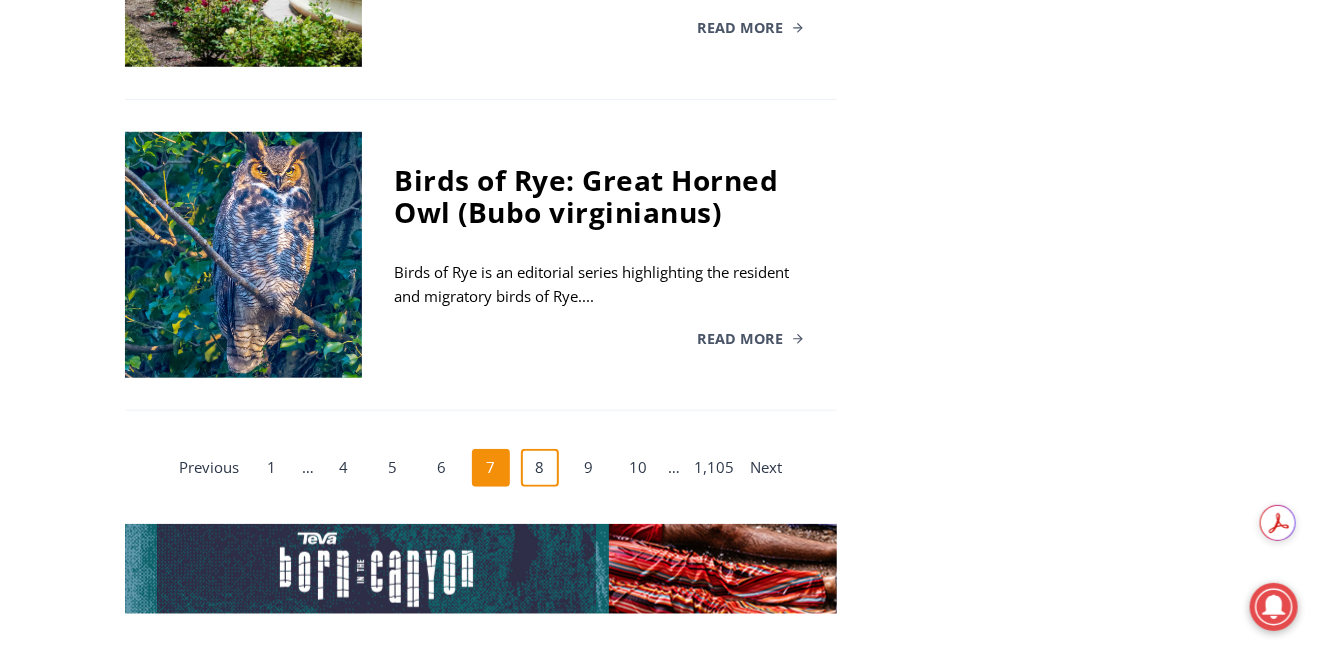 click on "8" at bounding box center (540, 468) 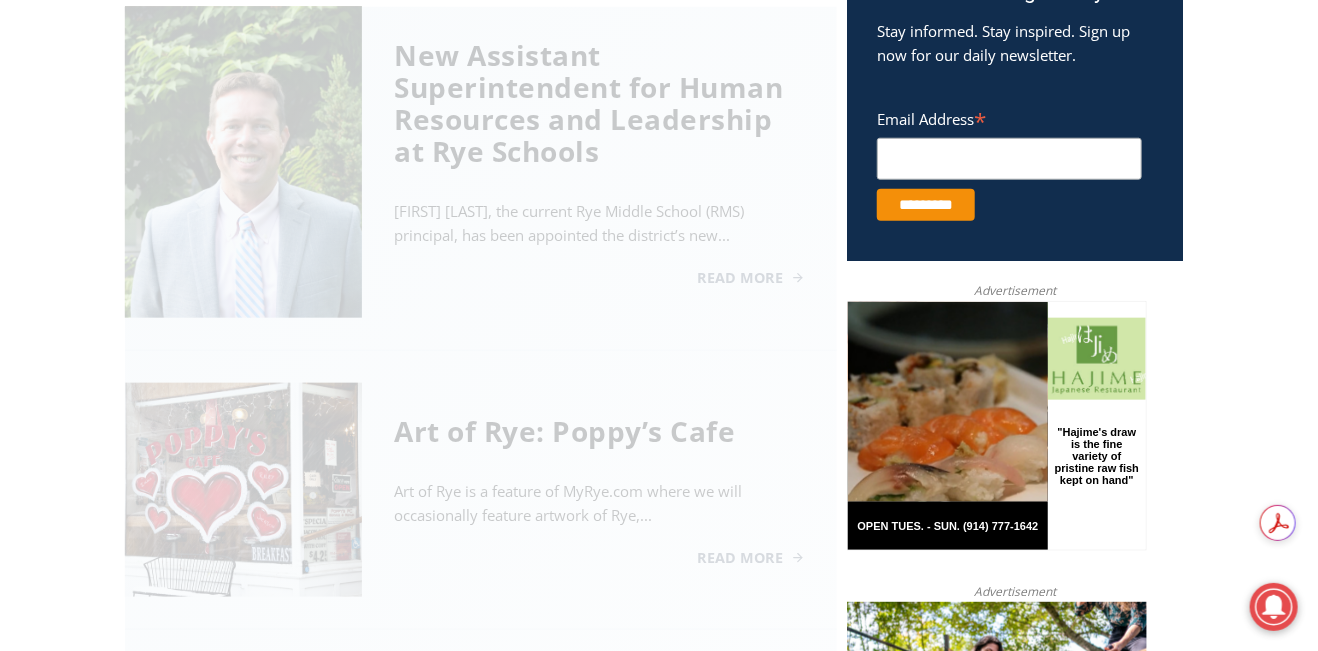 scroll, scrollTop: 806, scrollLeft: 0, axis: vertical 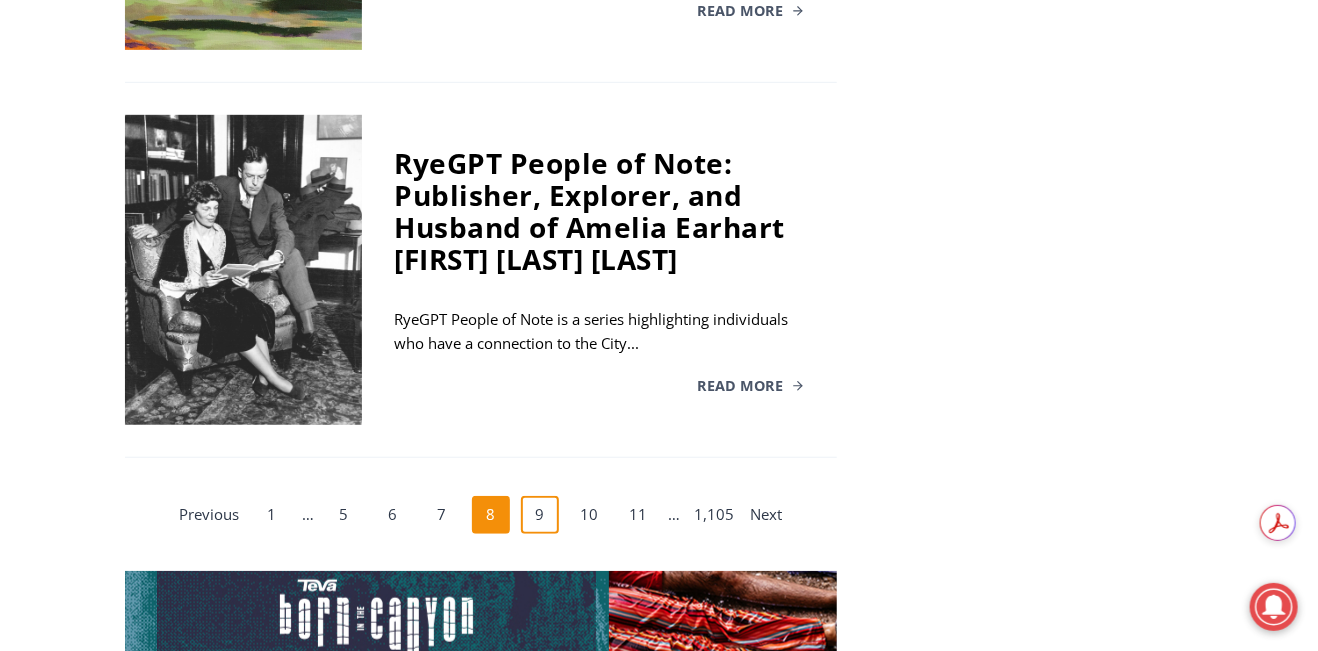 click on "9" at bounding box center [540, 515] 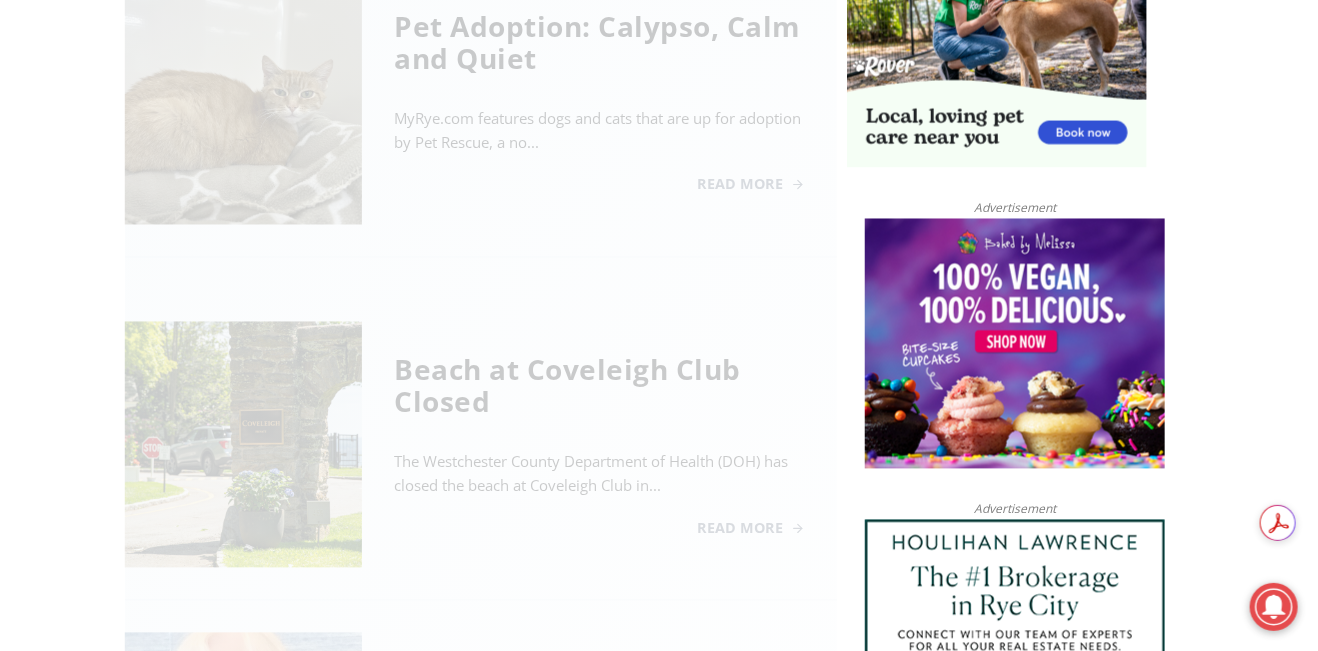 scroll, scrollTop: 806, scrollLeft: 0, axis: vertical 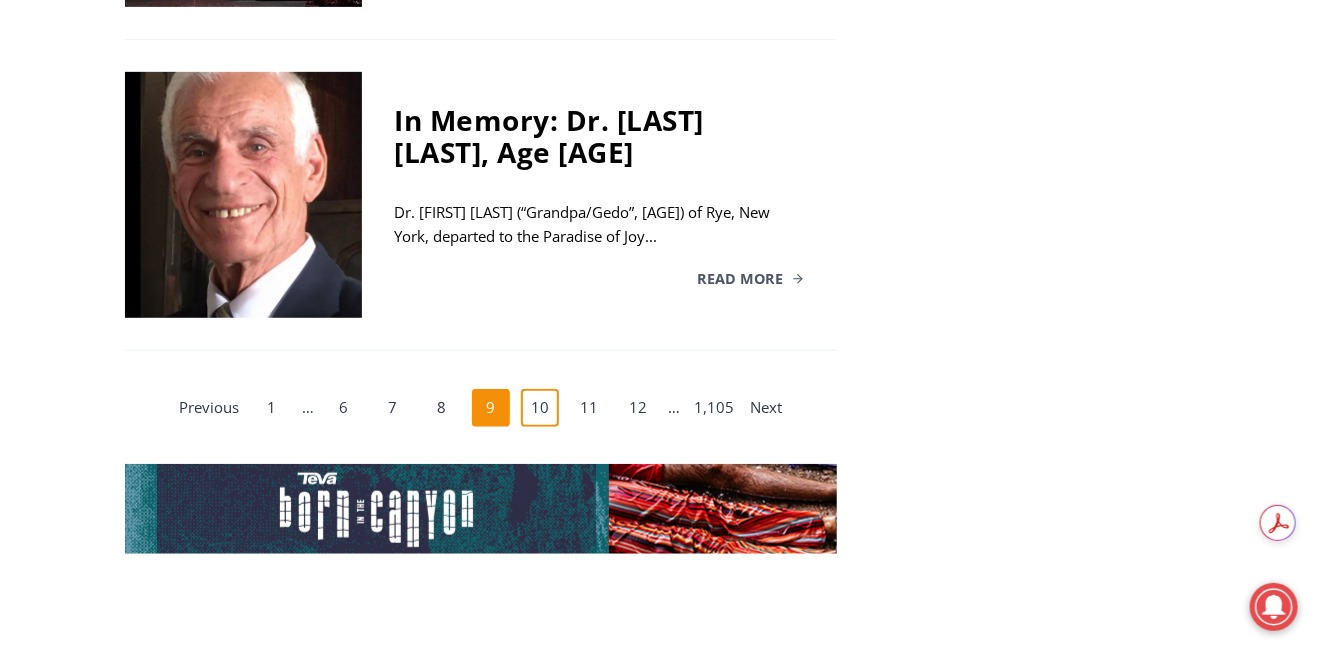 click on "10" at bounding box center (540, 408) 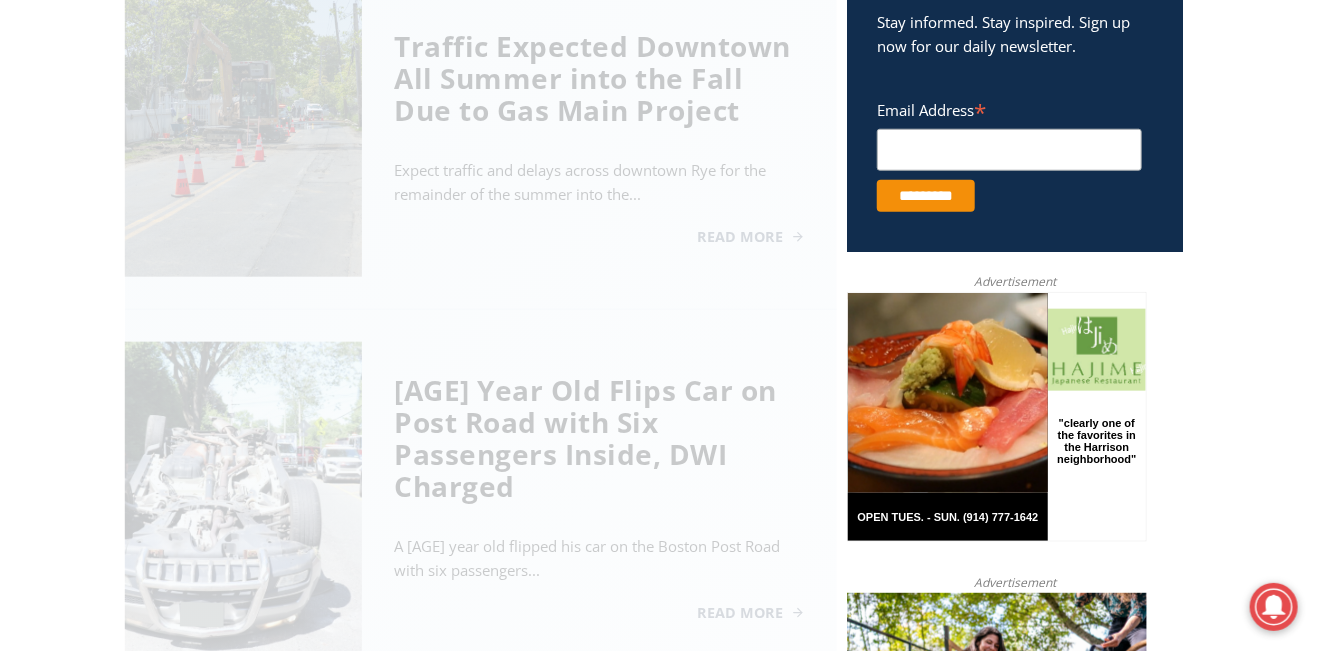 scroll, scrollTop: 806, scrollLeft: 0, axis: vertical 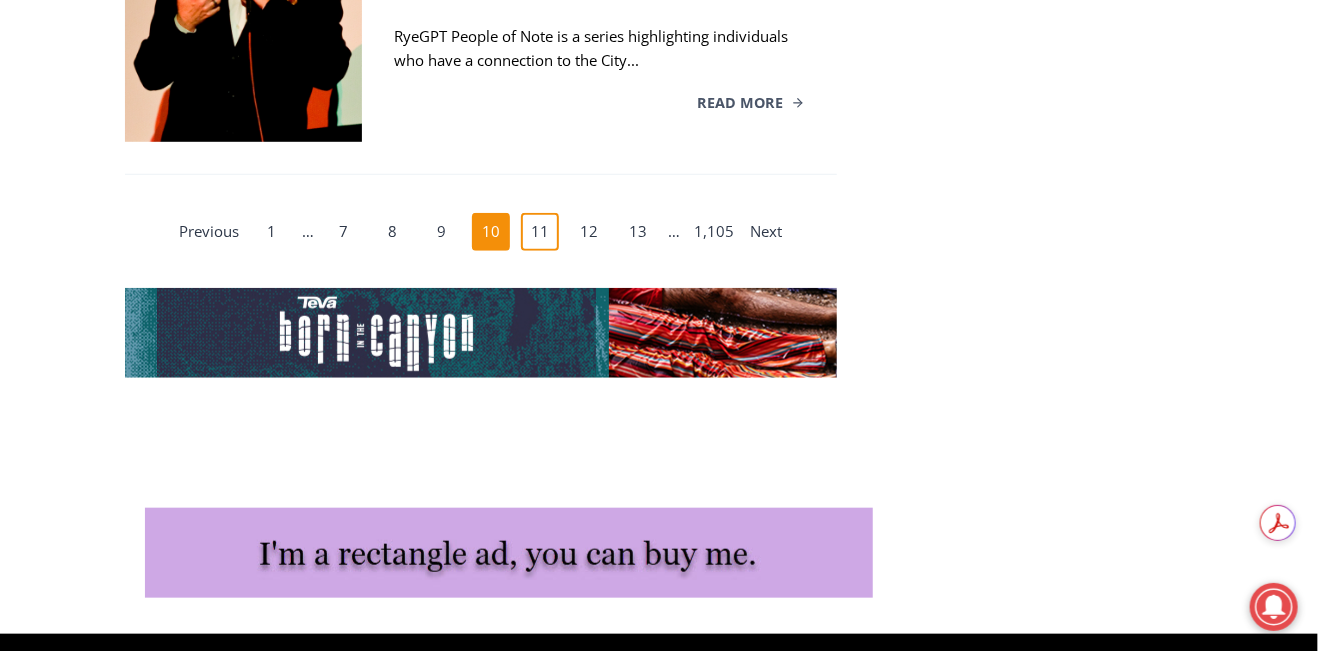 click on "11" at bounding box center [540, 232] 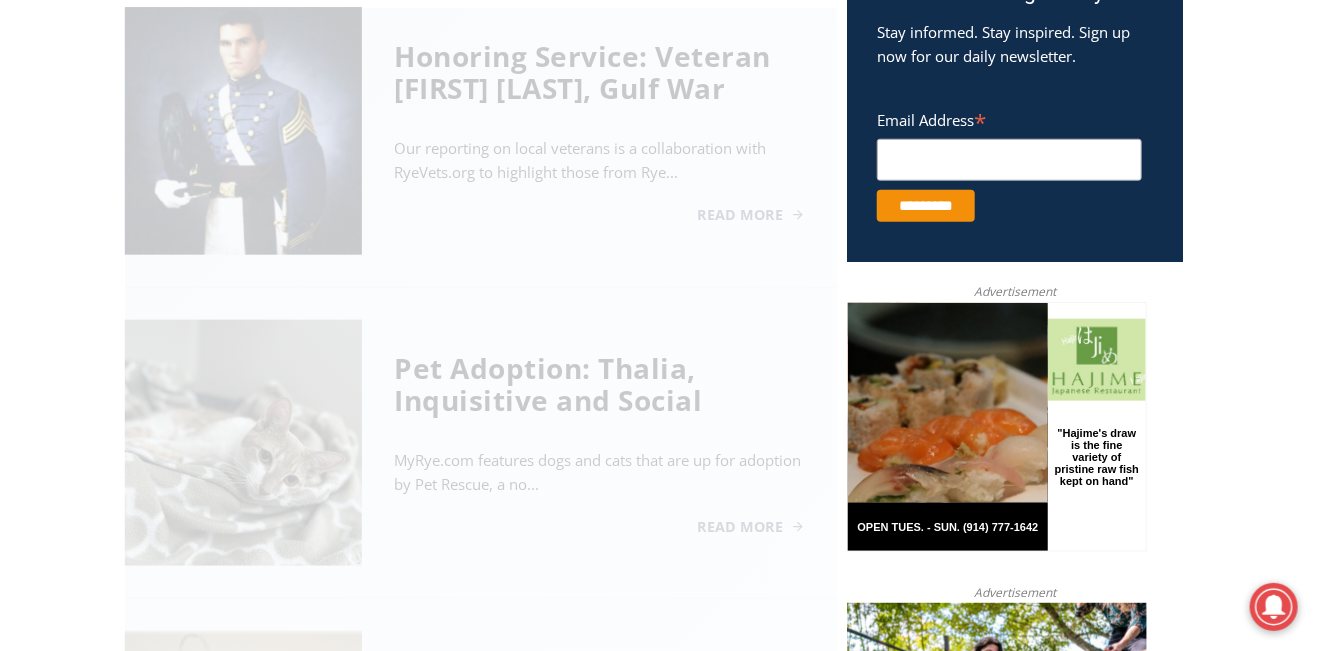 scroll, scrollTop: 806, scrollLeft: 0, axis: vertical 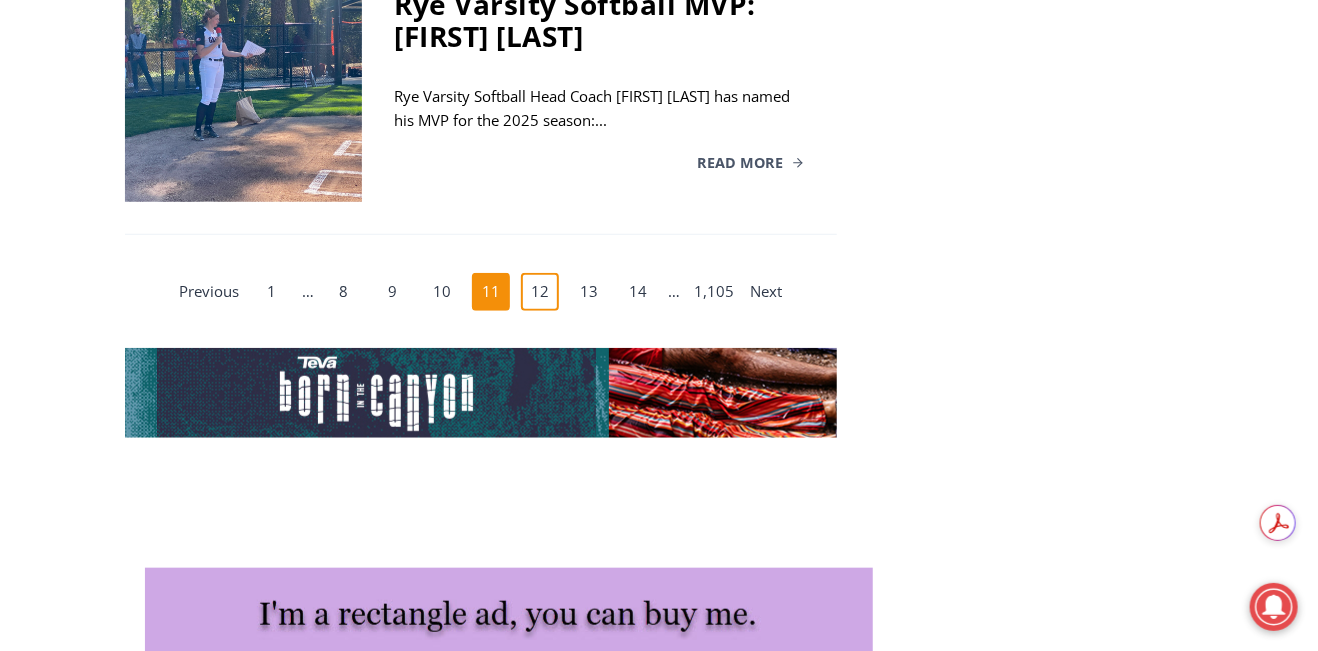 click on "12" at bounding box center [540, 292] 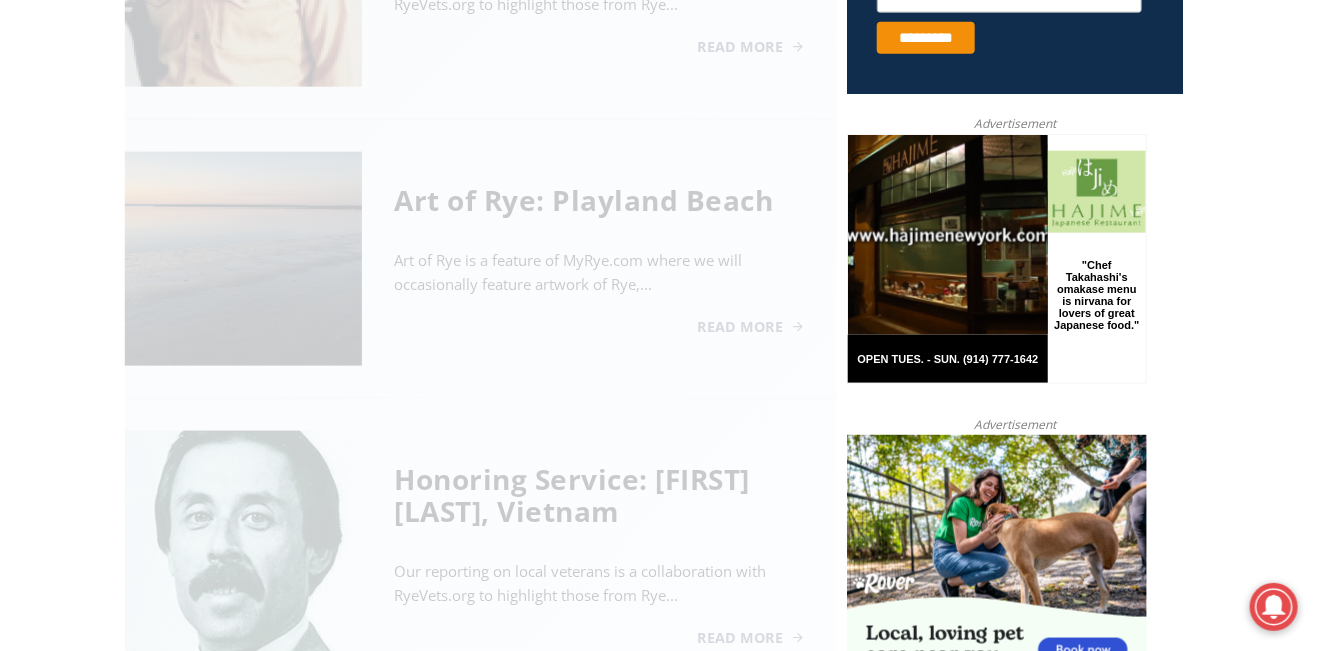 scroll, scrollTop: 806, scrollLeft: 0, axis: vertical 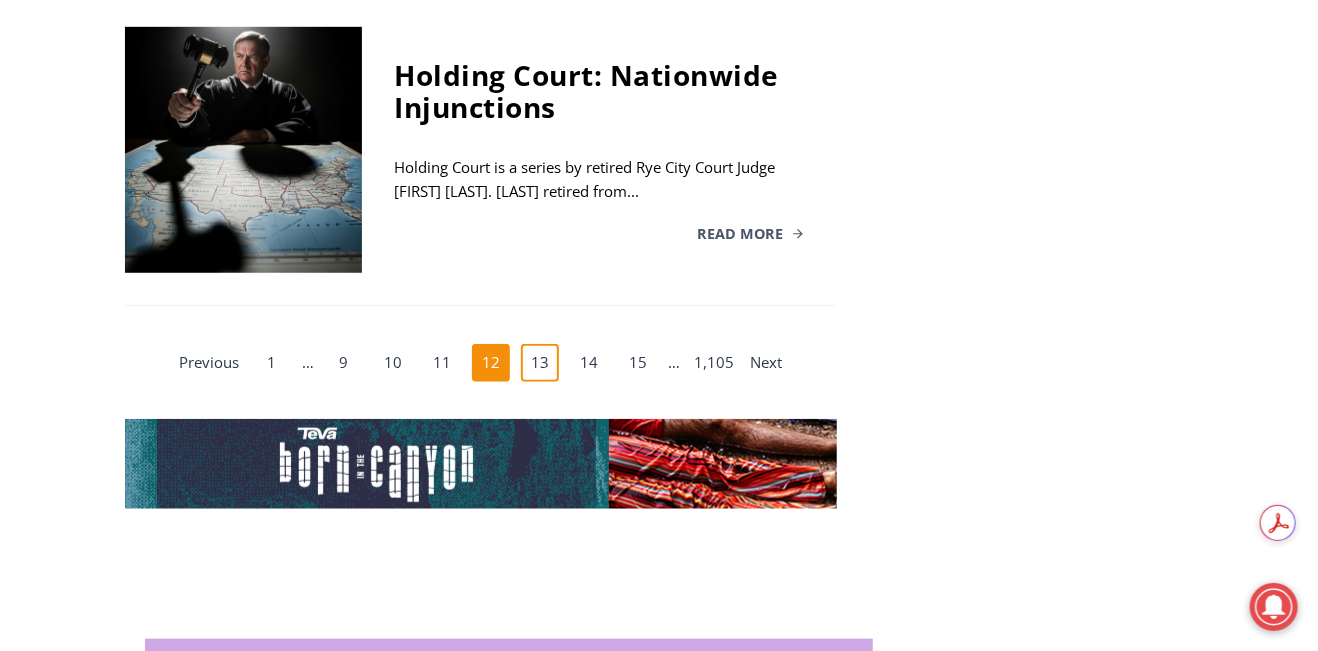 click on "13" at bounding box center (540, 363) 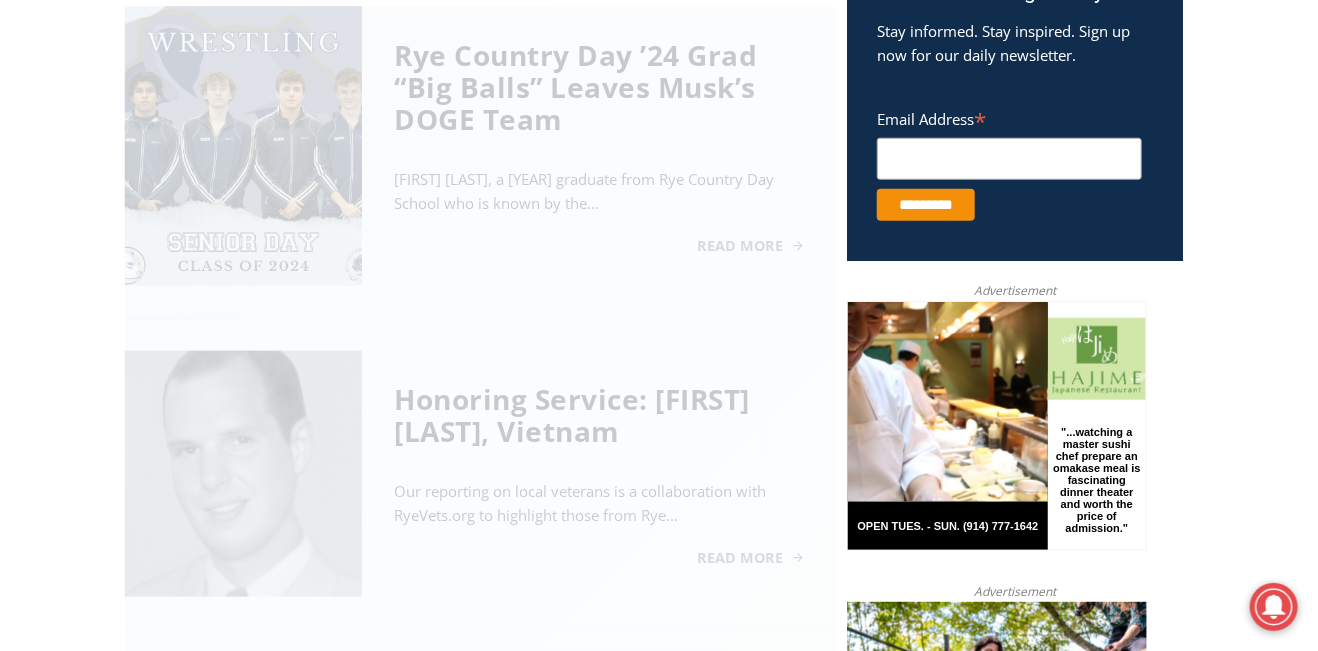 scroll, scrollTop: 806, scrollLeft: 0, axis: vertical 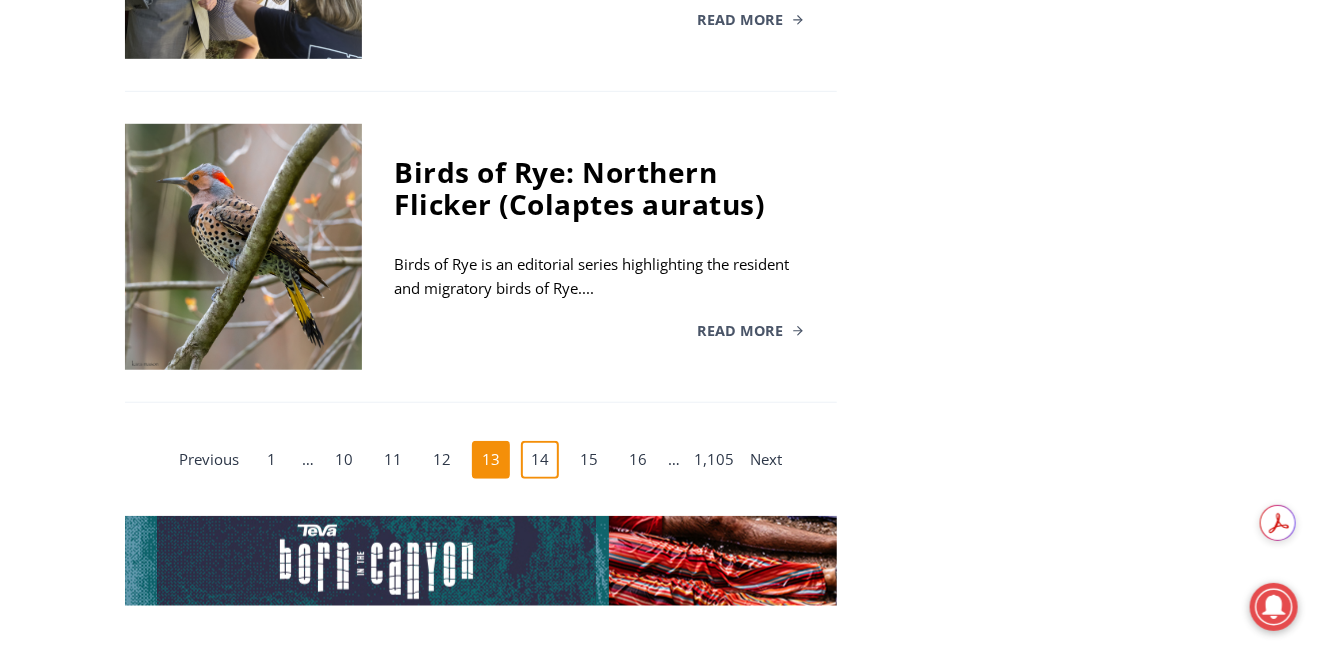 click on "14" at bounding box center (540, 460) 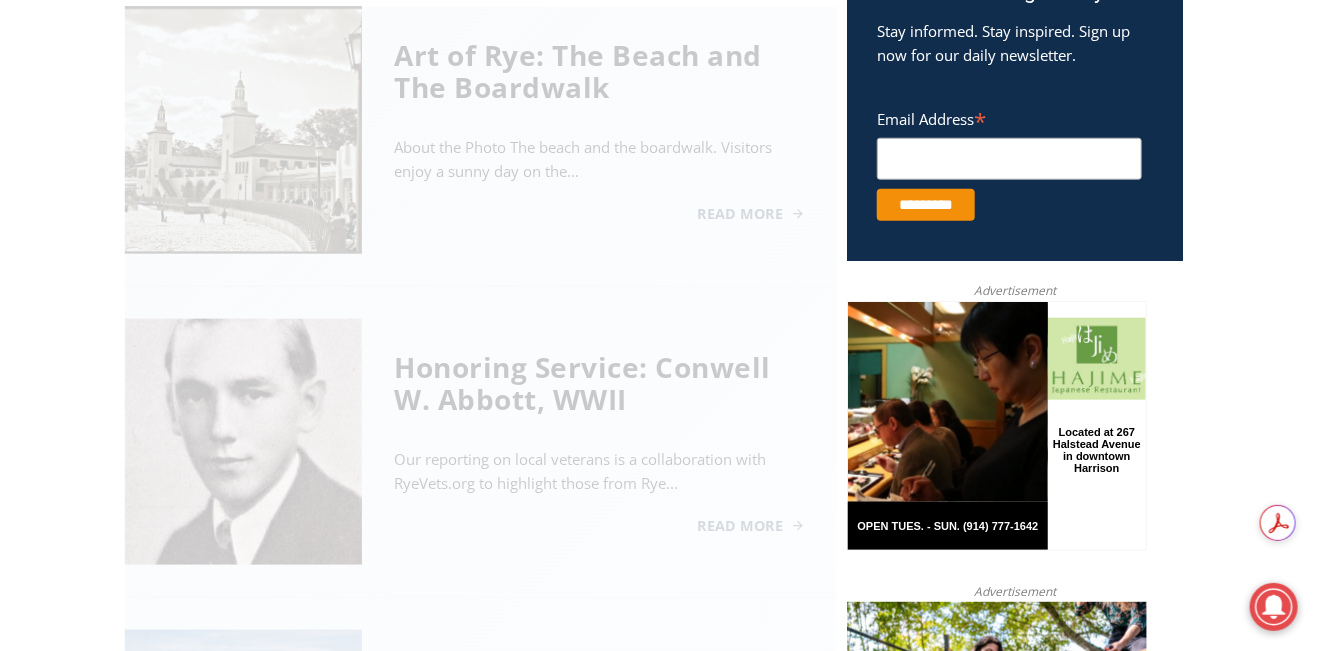 scroll, scrollTop: 806, scrollLeft: 0, axis: vertical 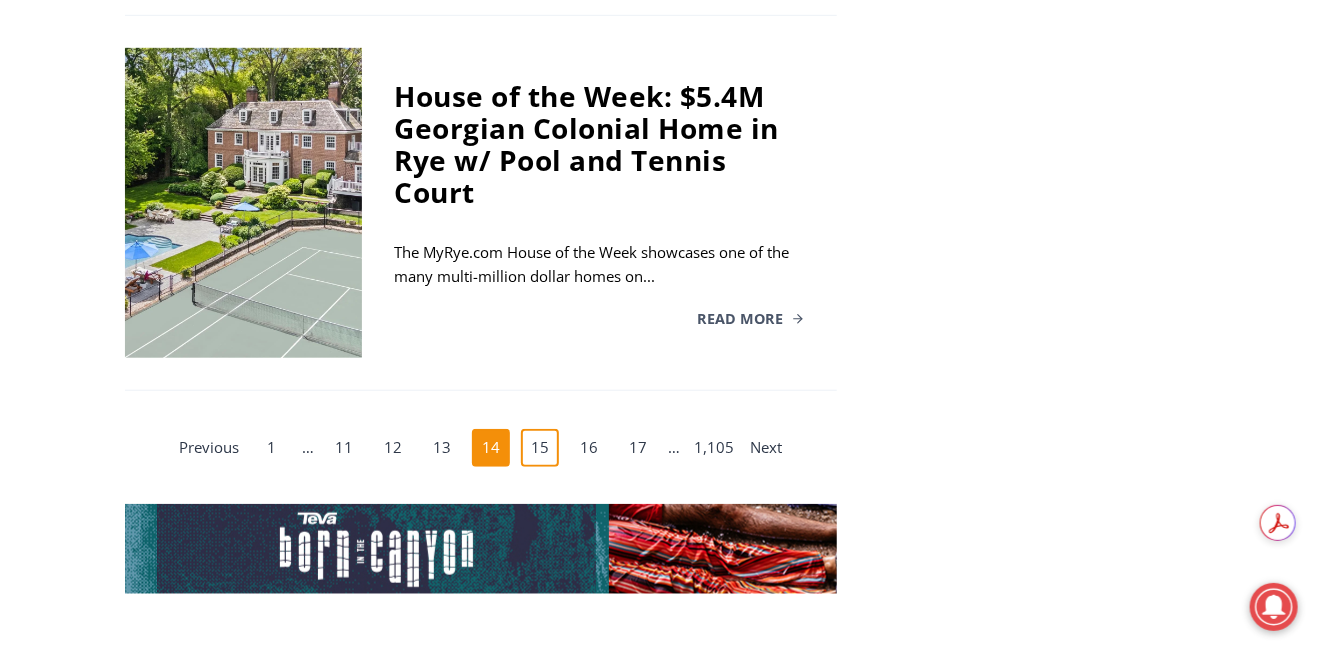 click on "15" at bounding box center [540, 448] 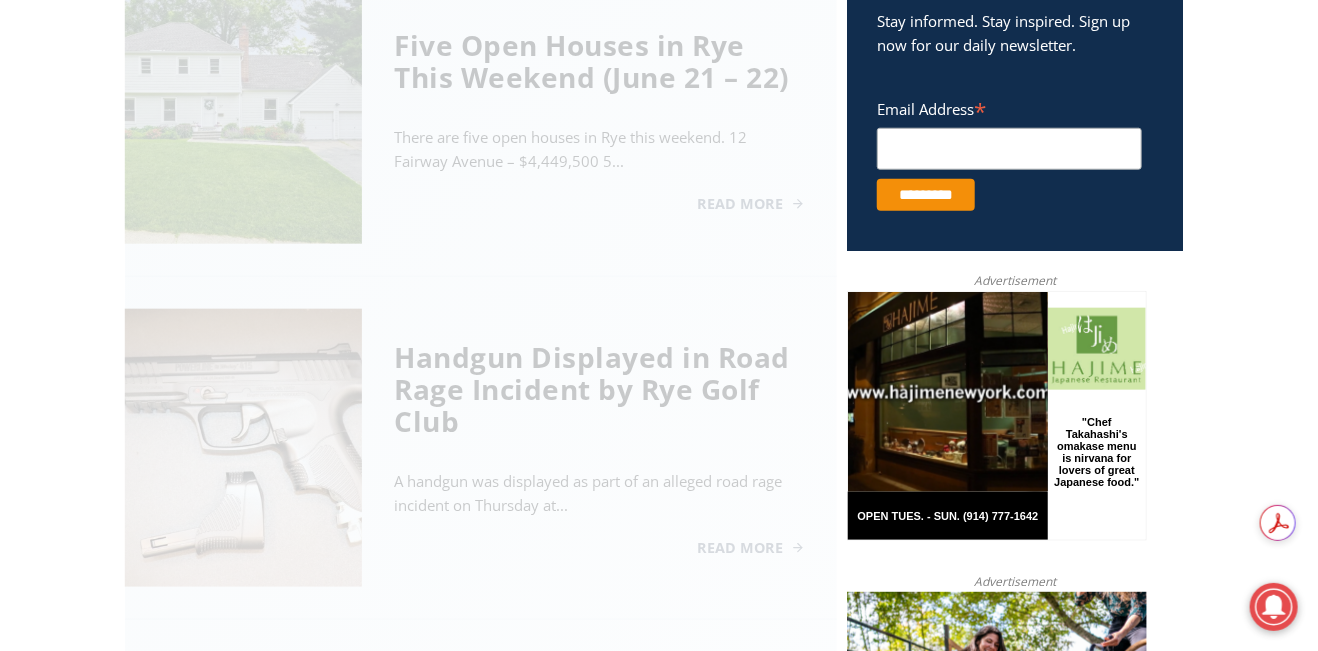 scroll, scrollTop: 806, scrollLeft: 0, axis: vertical 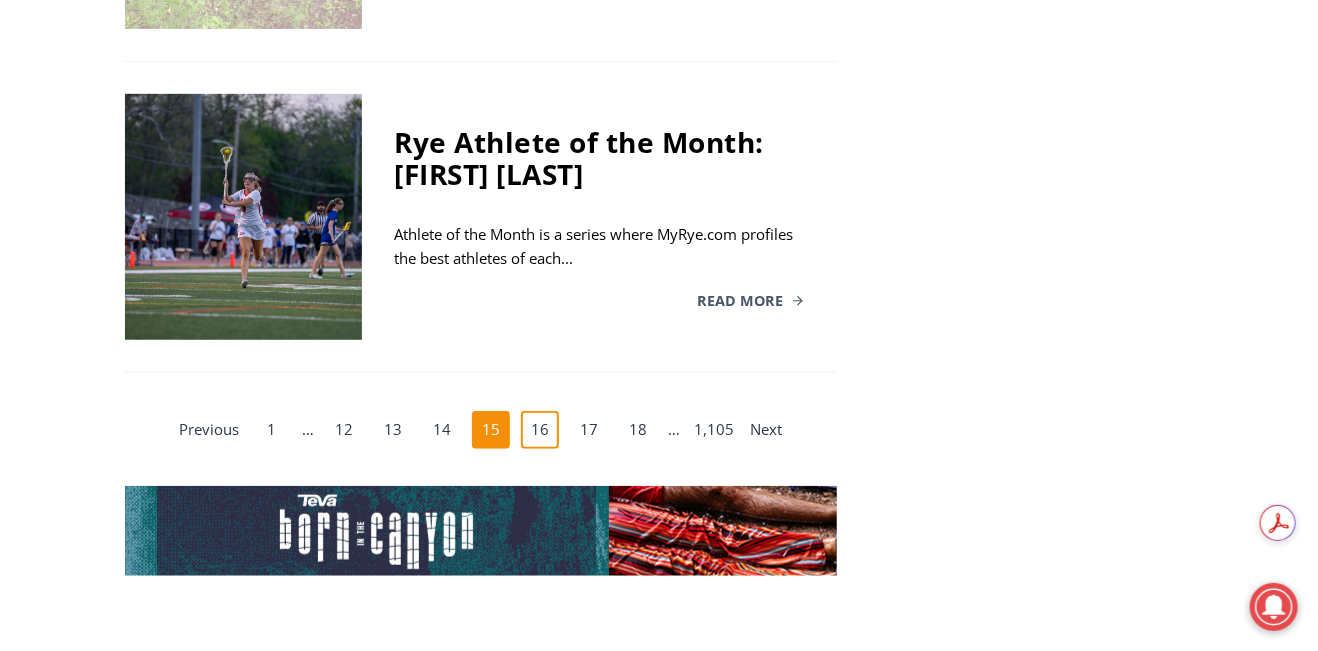 click on "16" at bounding box center [540, 430] 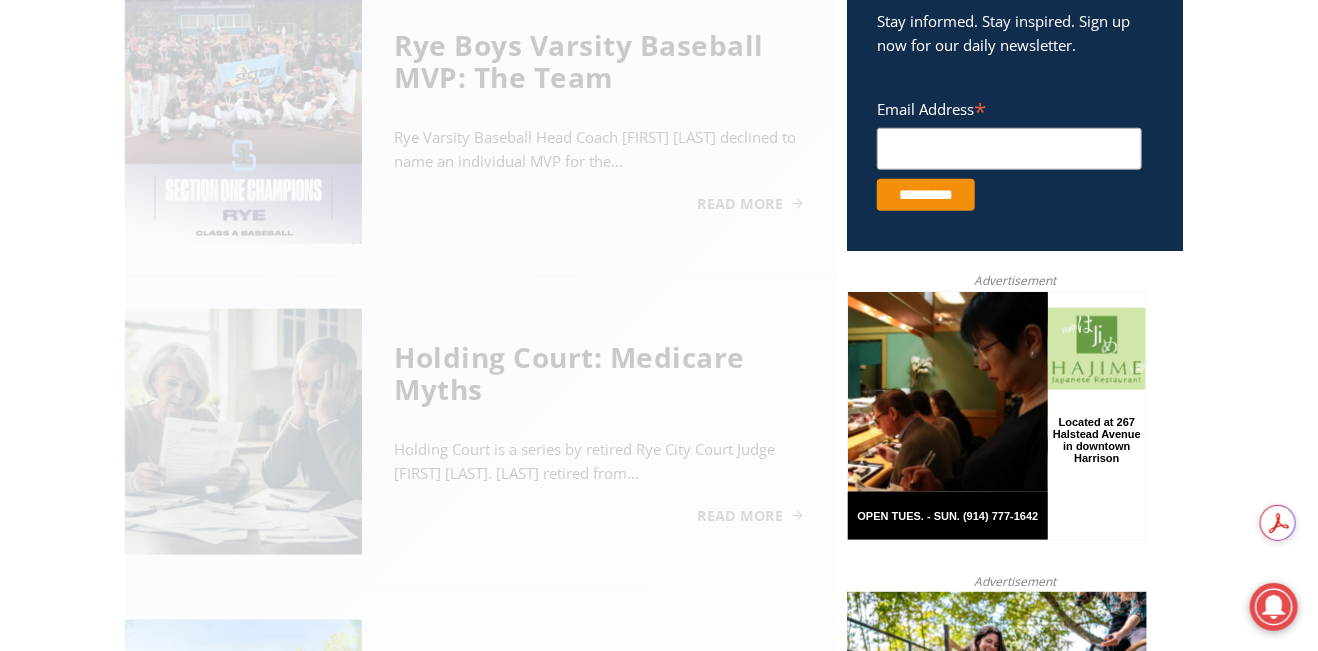 scroll, scrollTop: 806, scrollLeft: 0, axis: vertical 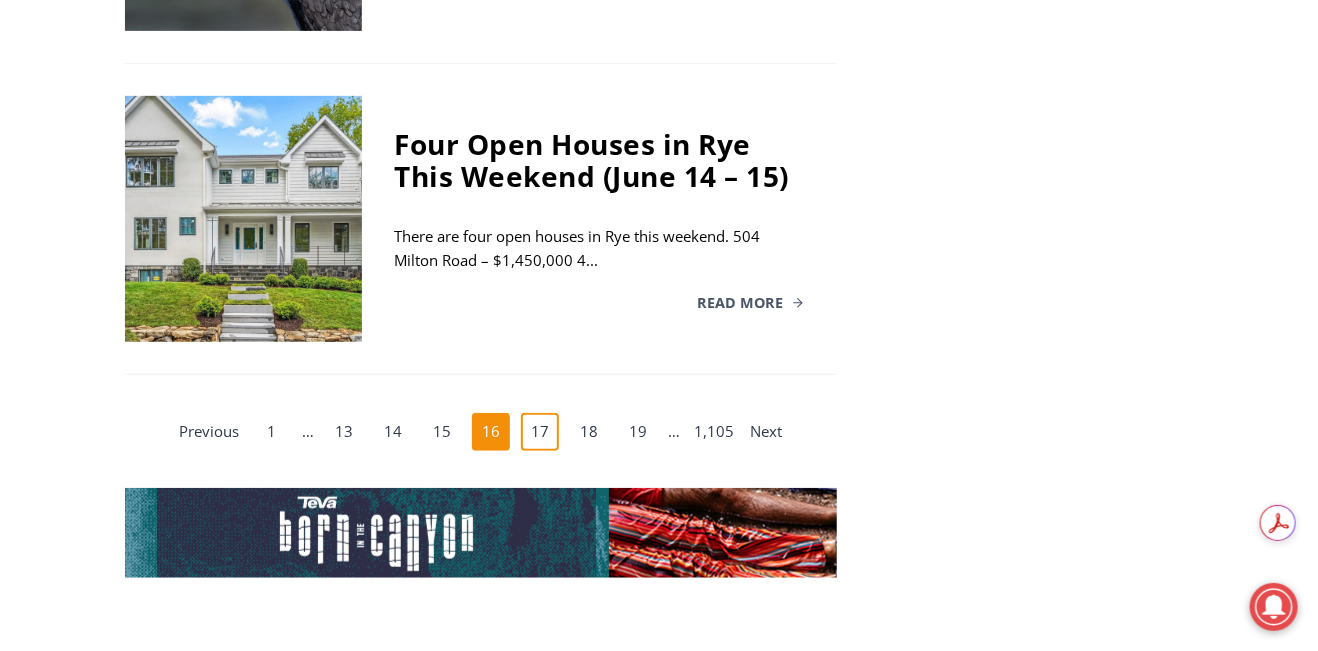 click on "17" at bounding box center (540, 432) 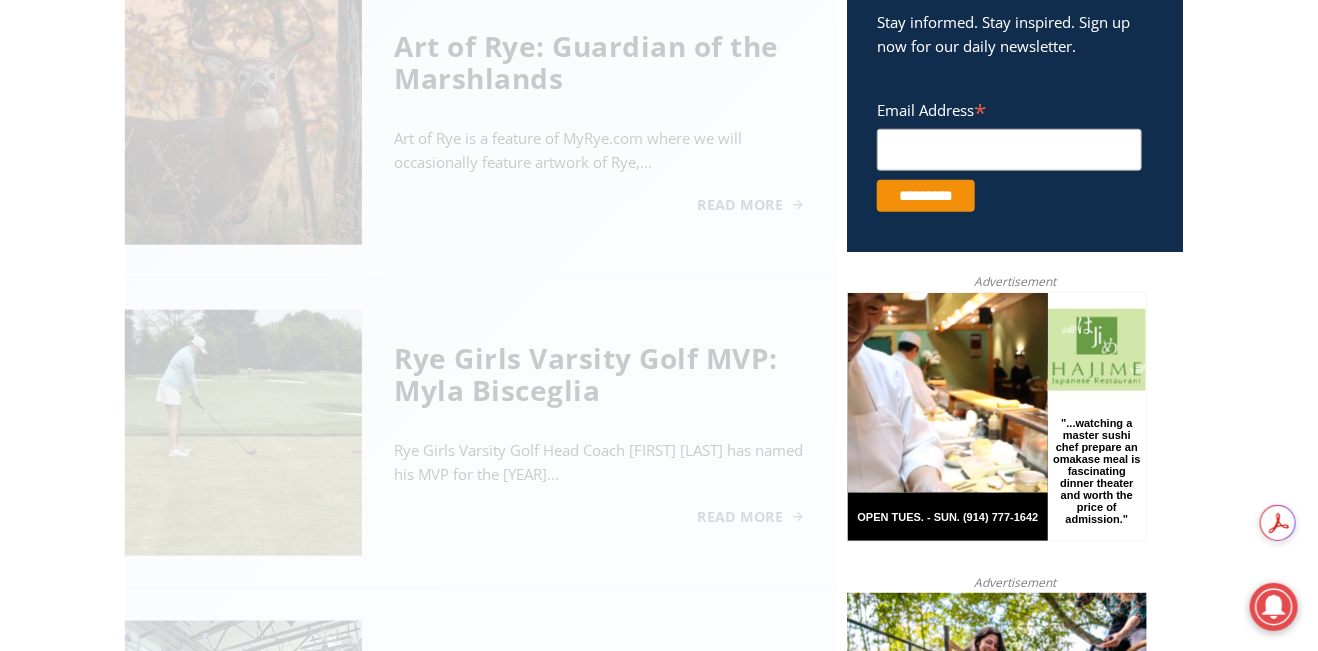 scroll, scrollTop: 806, scrollLeft: 0, axis: vertical 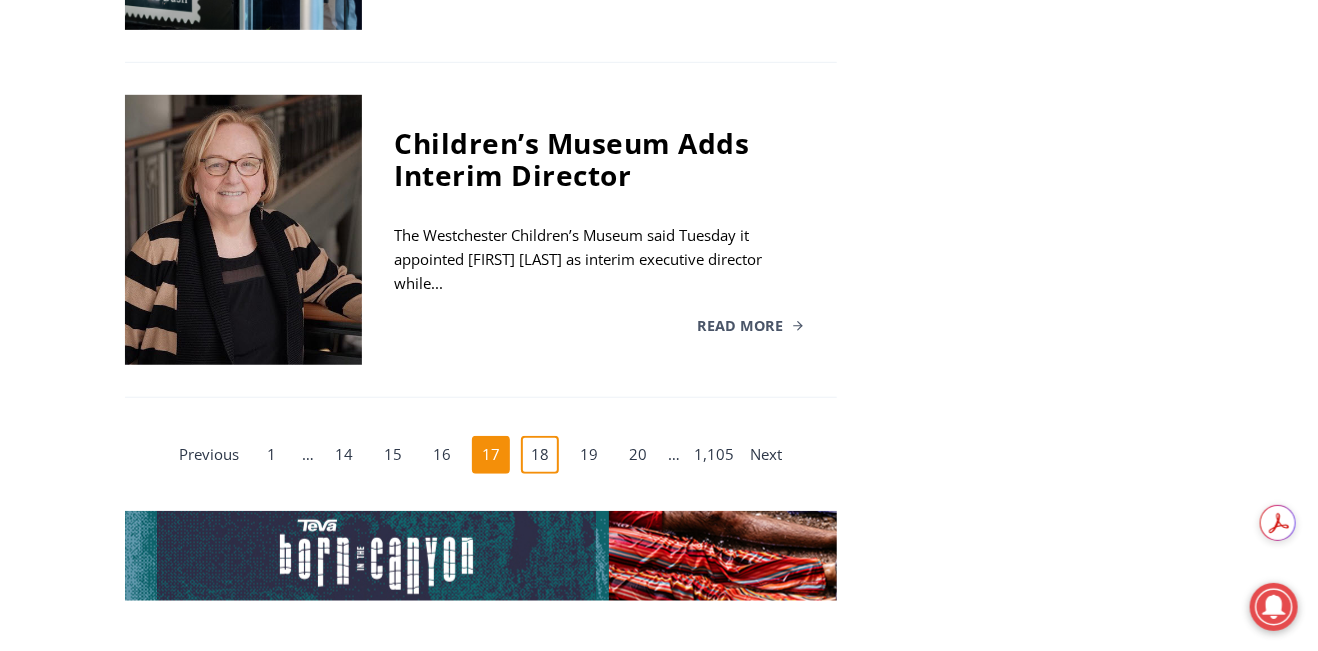 click on "18" at bounding box center (540, 455) 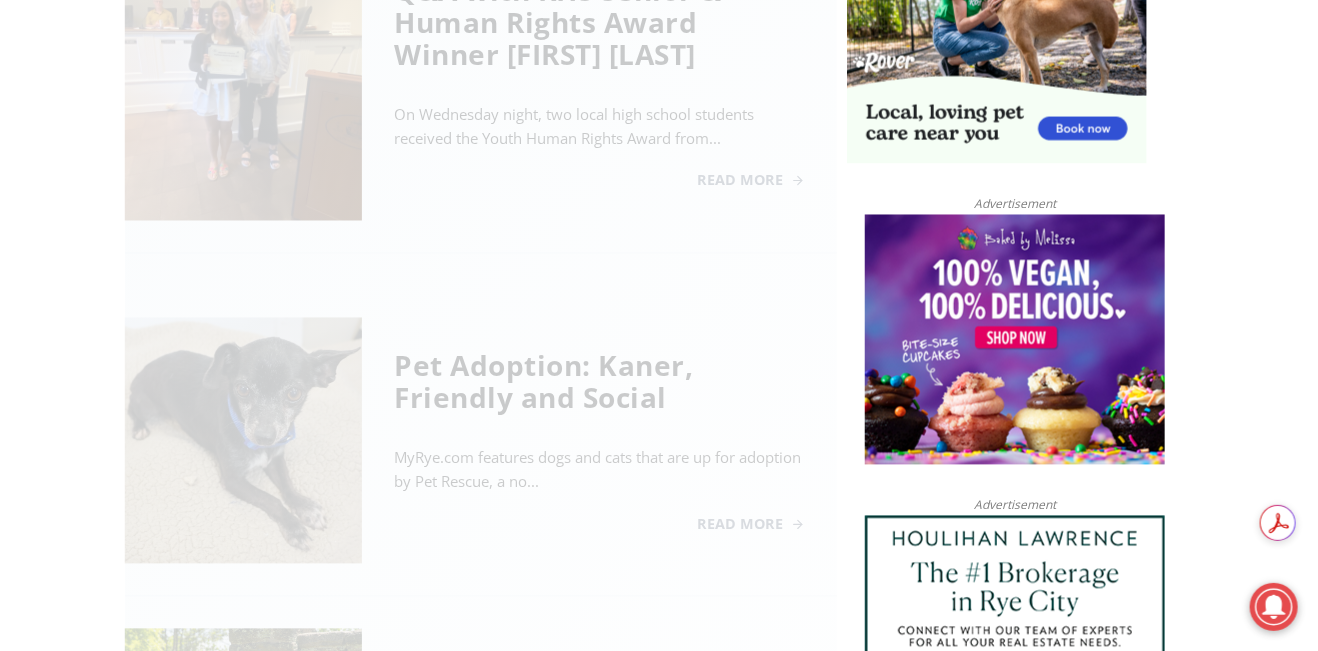 scroll, scrollTop: 806, scrollLeft: 0, axis: vertical 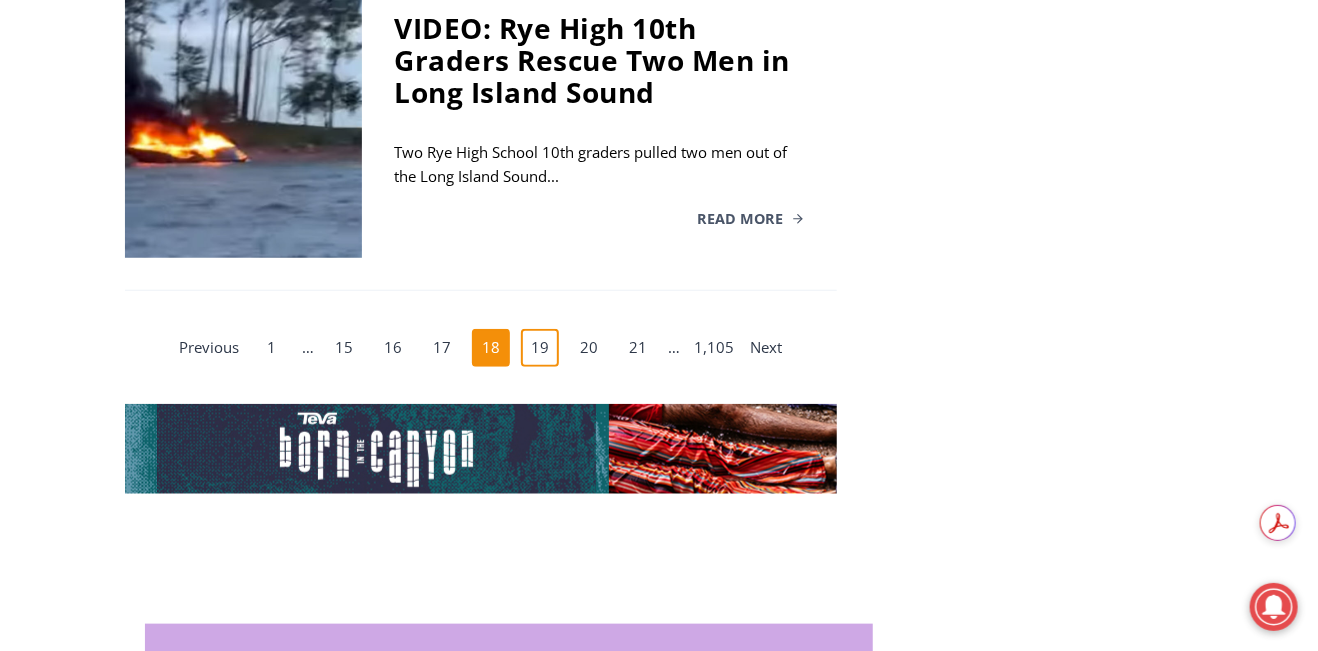 click on "19" at bounding box center [540, 348] 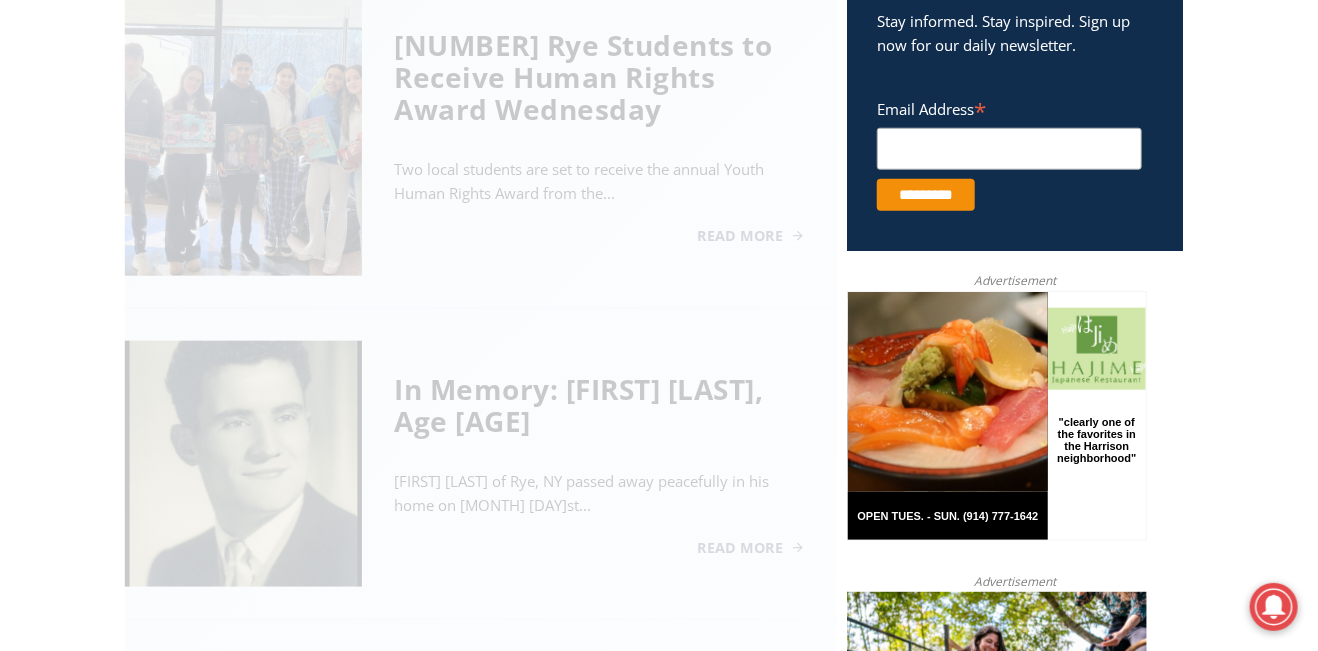 scroll, scrollTop: 806, scrollLeft: 0, axis: vertical 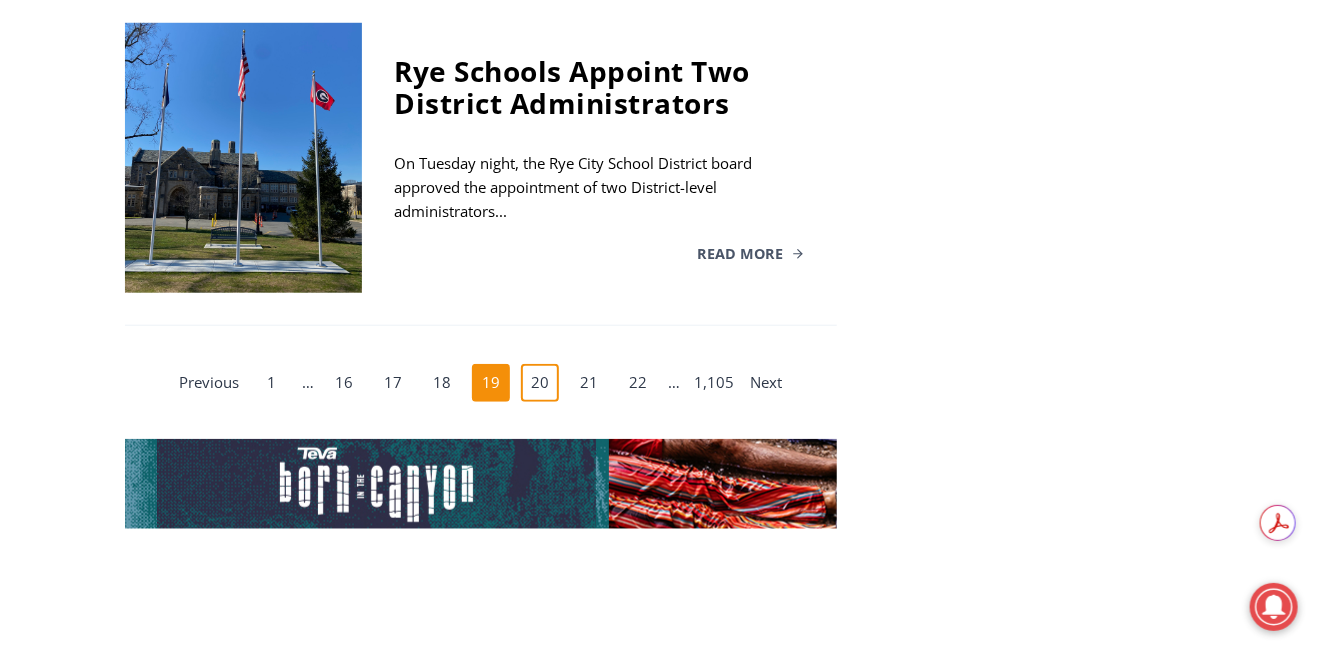 click on "20" at bounding box center [540, 383] 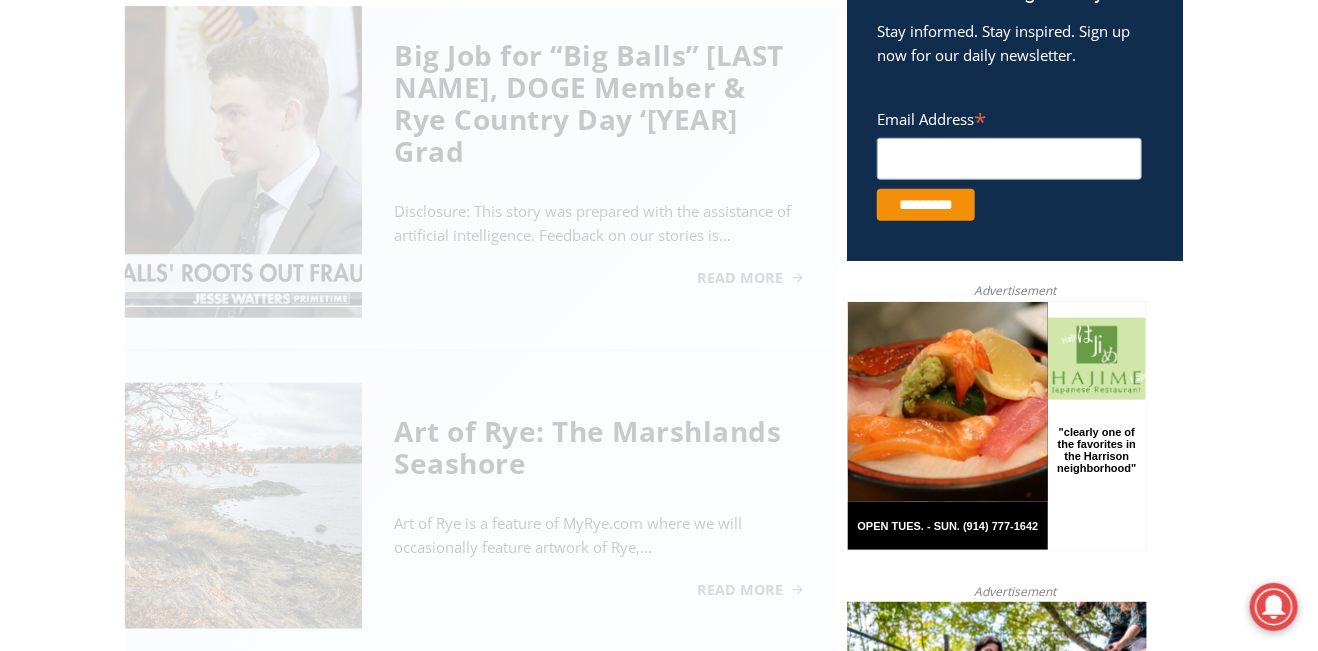 scroll, scrollTop: 806, scrollLeft: 0, axis: vertical 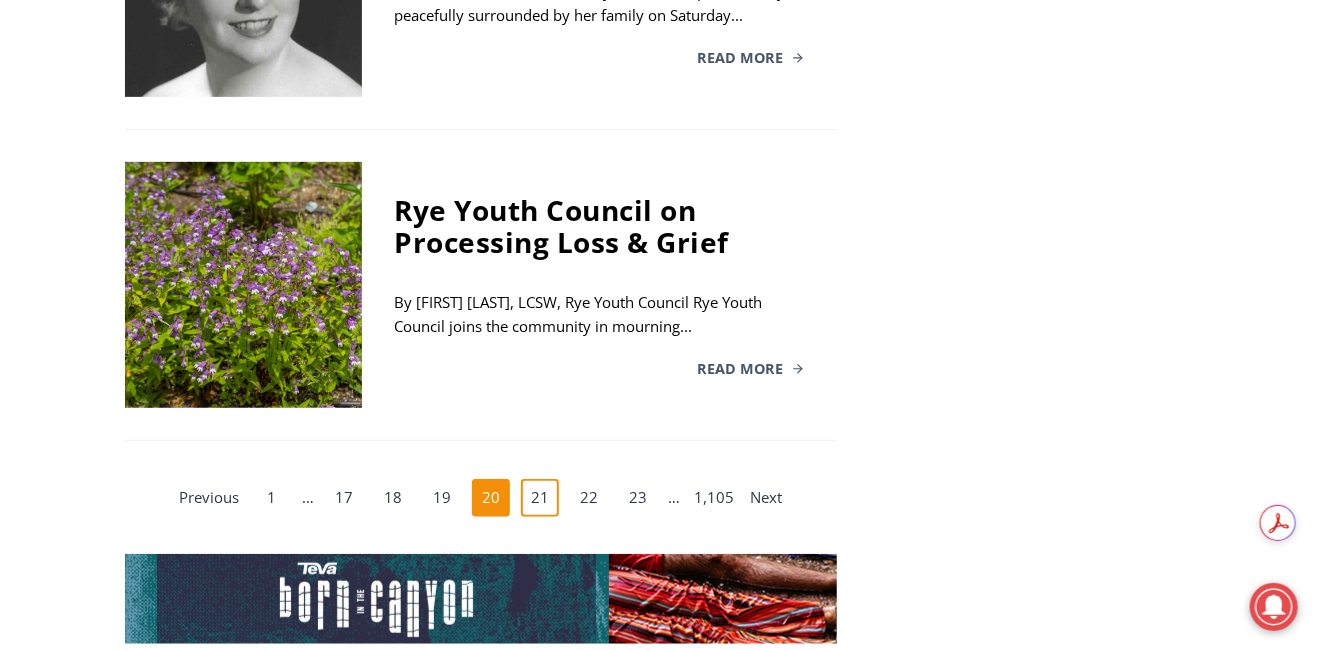 click on "21" at bounding box center (540, 498) 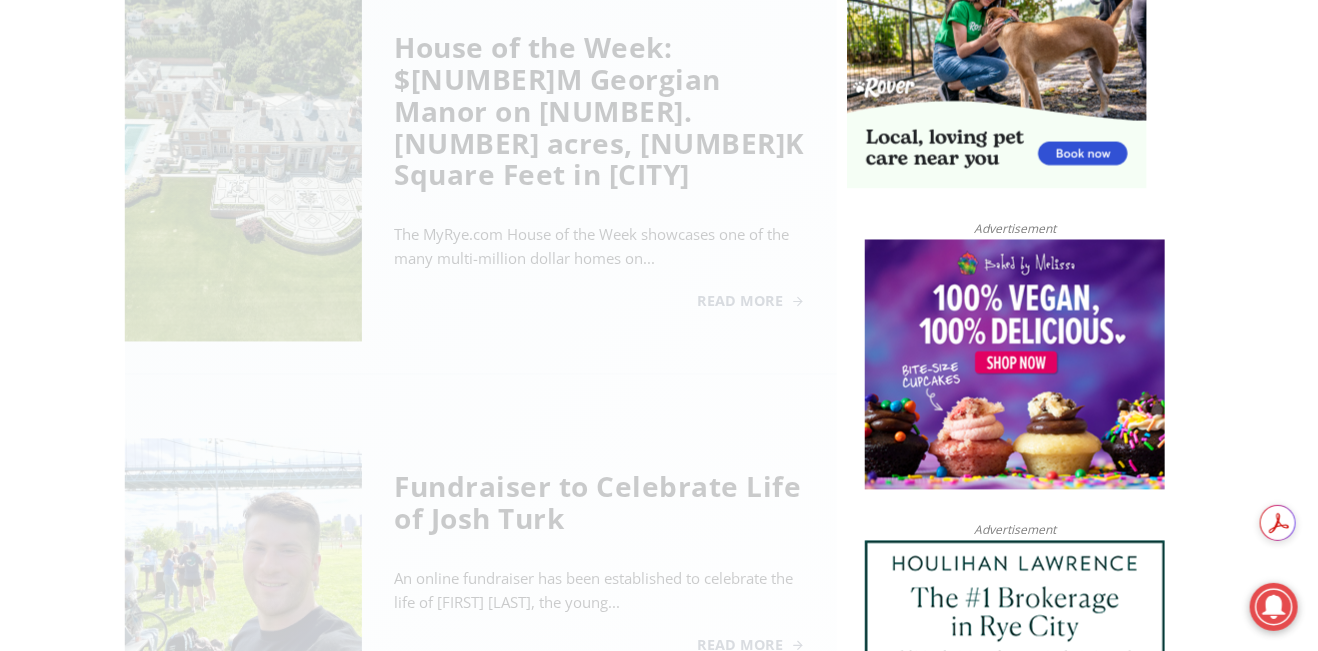 scroll, scrollTop: 806, scrollLeft: 0, axis: vertical 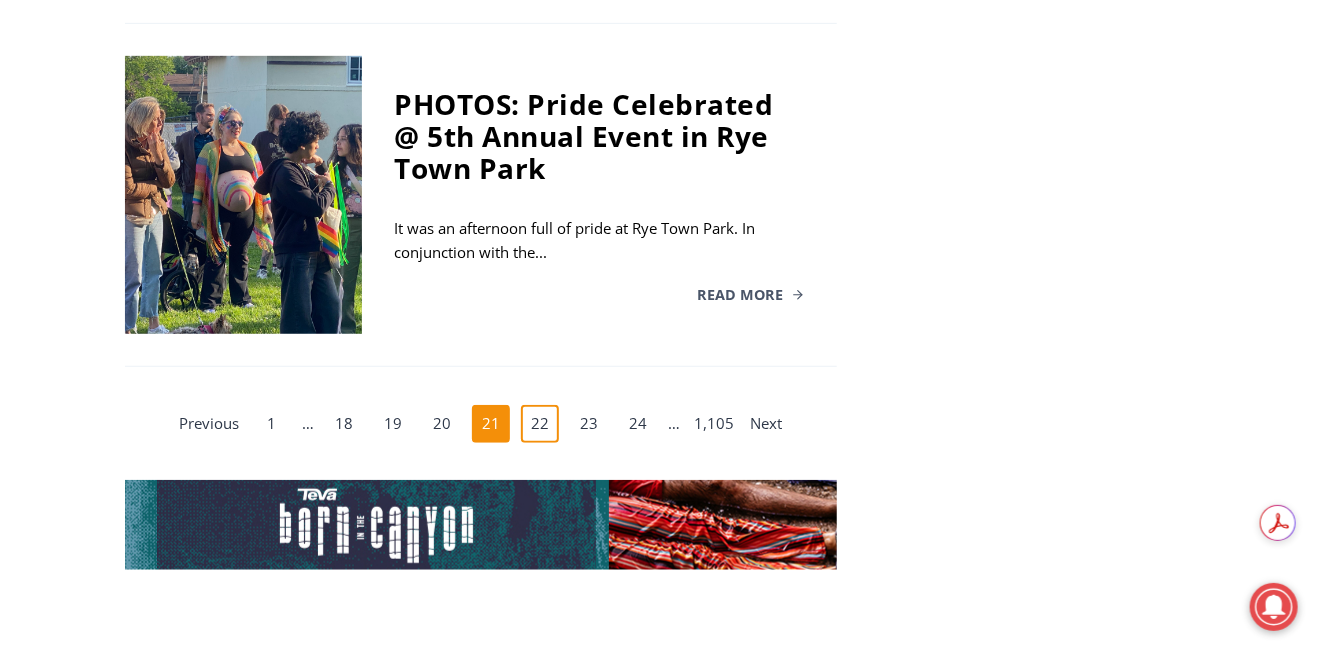 click on "22" at bounding box center [540, 424] 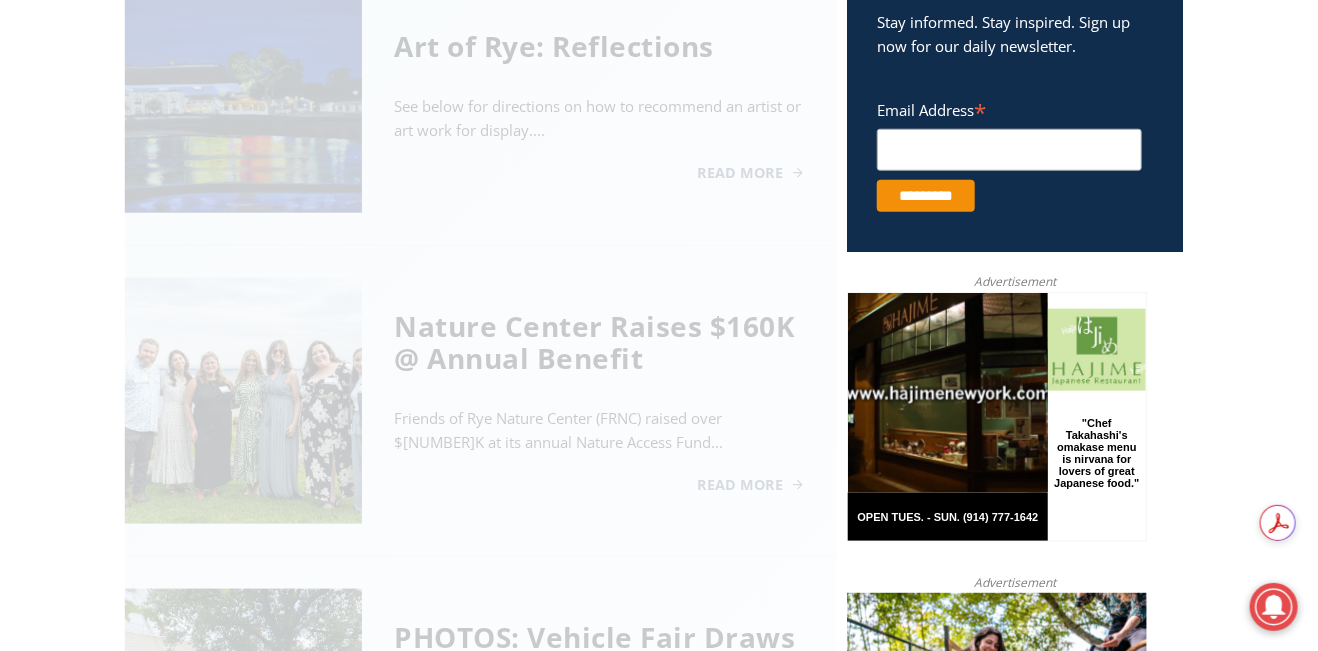scroll, scrollTop: 806, scrollLeft: 0, axis: vertical 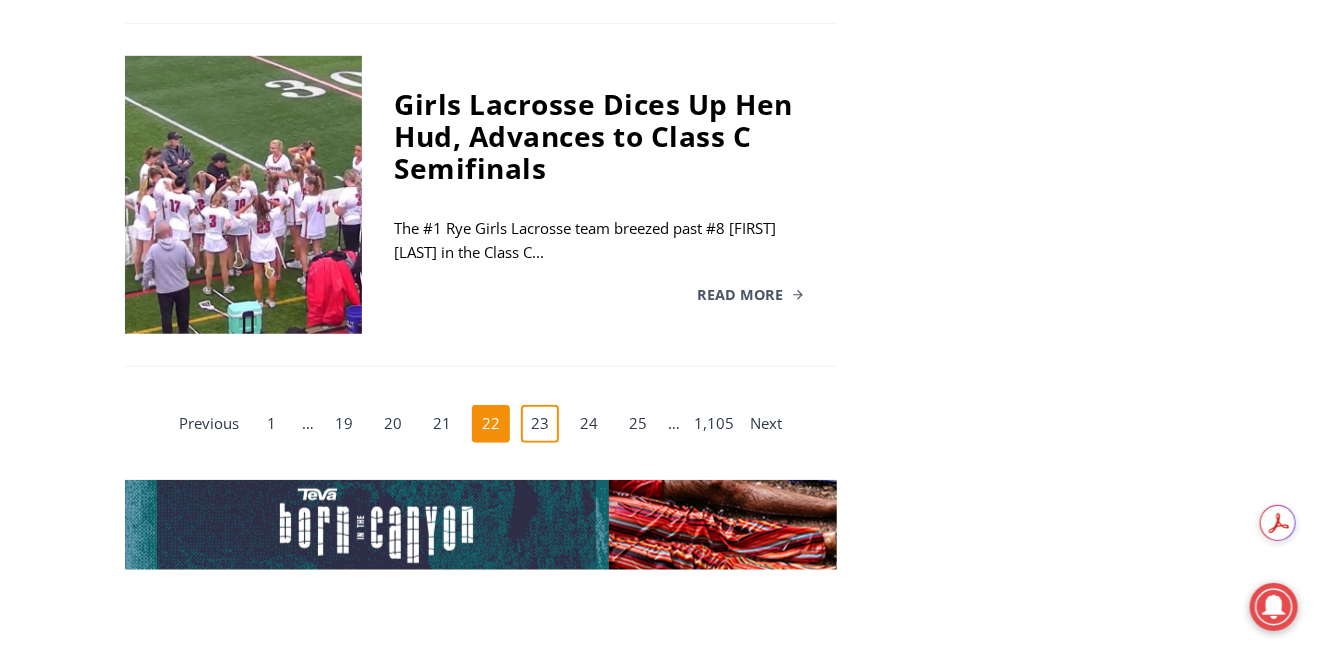 click on "23" at bounding box center (540, 424) 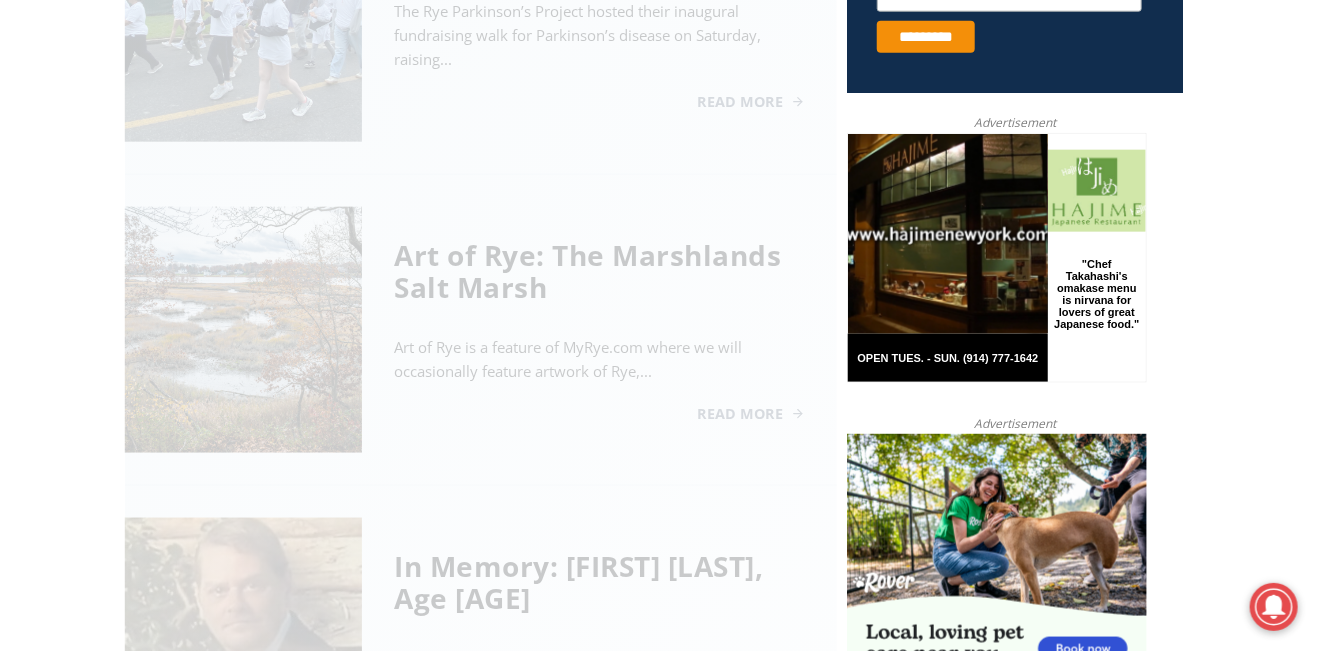 scroll, scrollTop: 806, scrollLeft: 0, axis: vertical 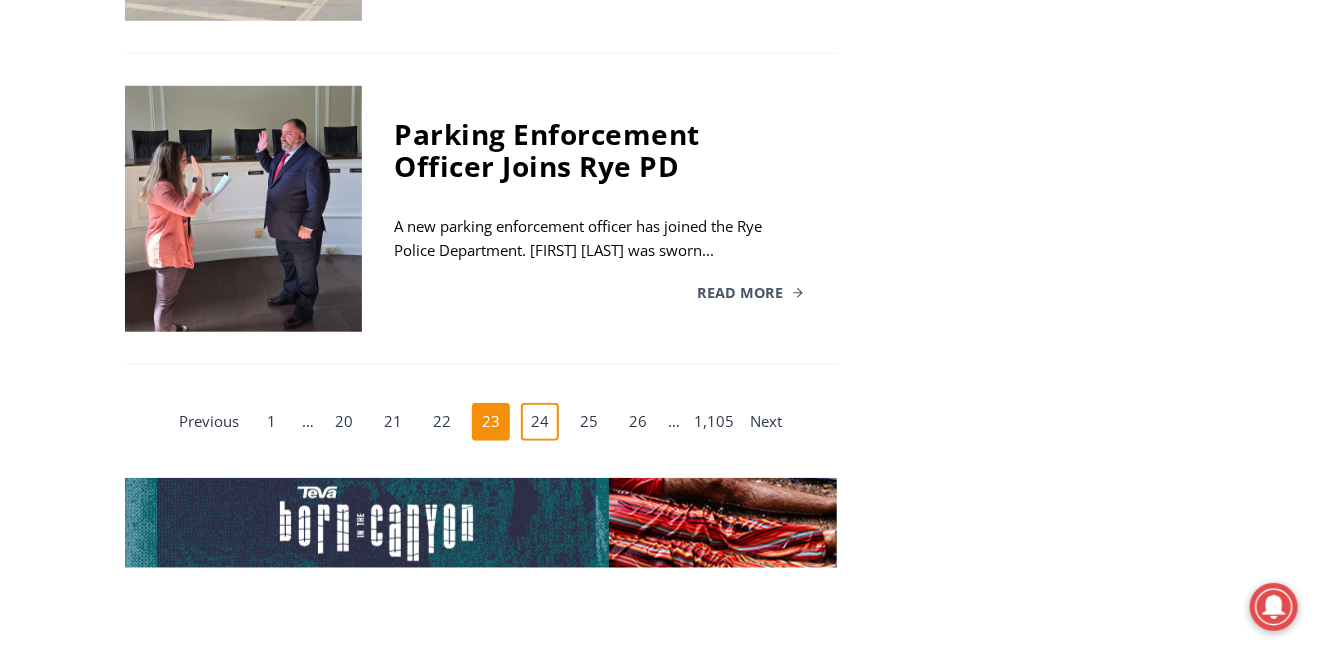 click on "24" at bounding box center (540, 422) 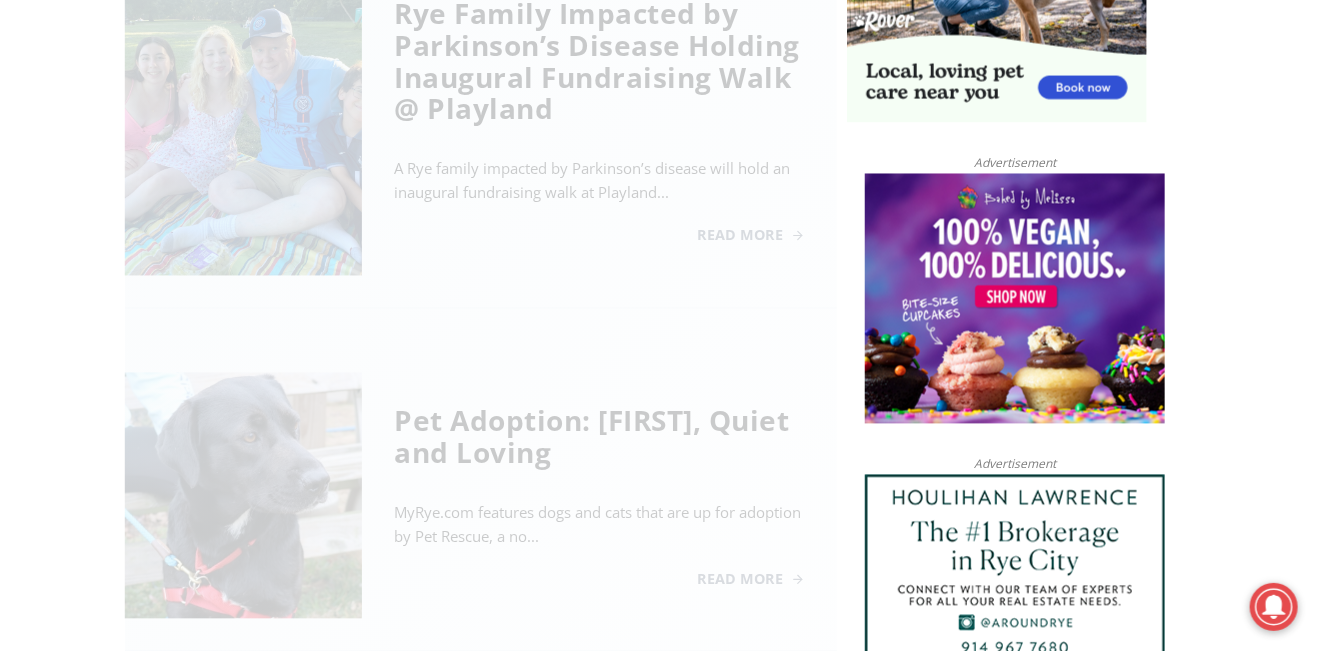 scroll, scrollTop: 806, scrollLeft: 0, axis: vertical 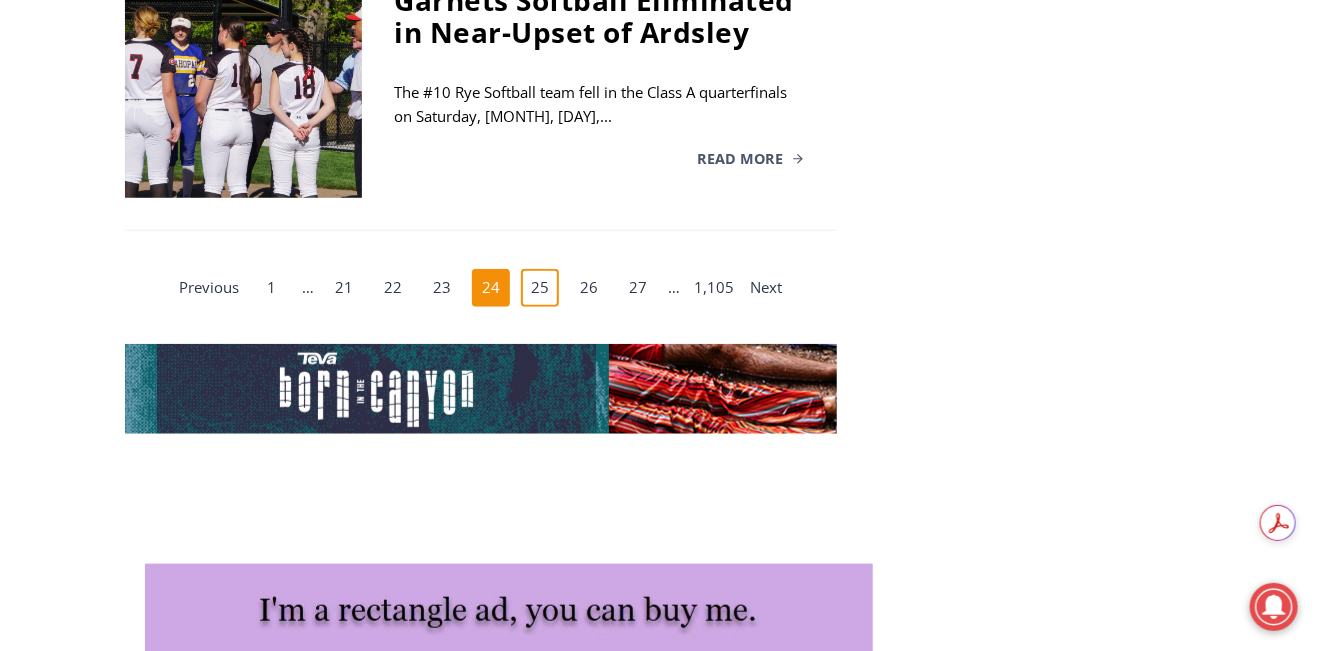 click on "25" at bounding box center (540, 288) 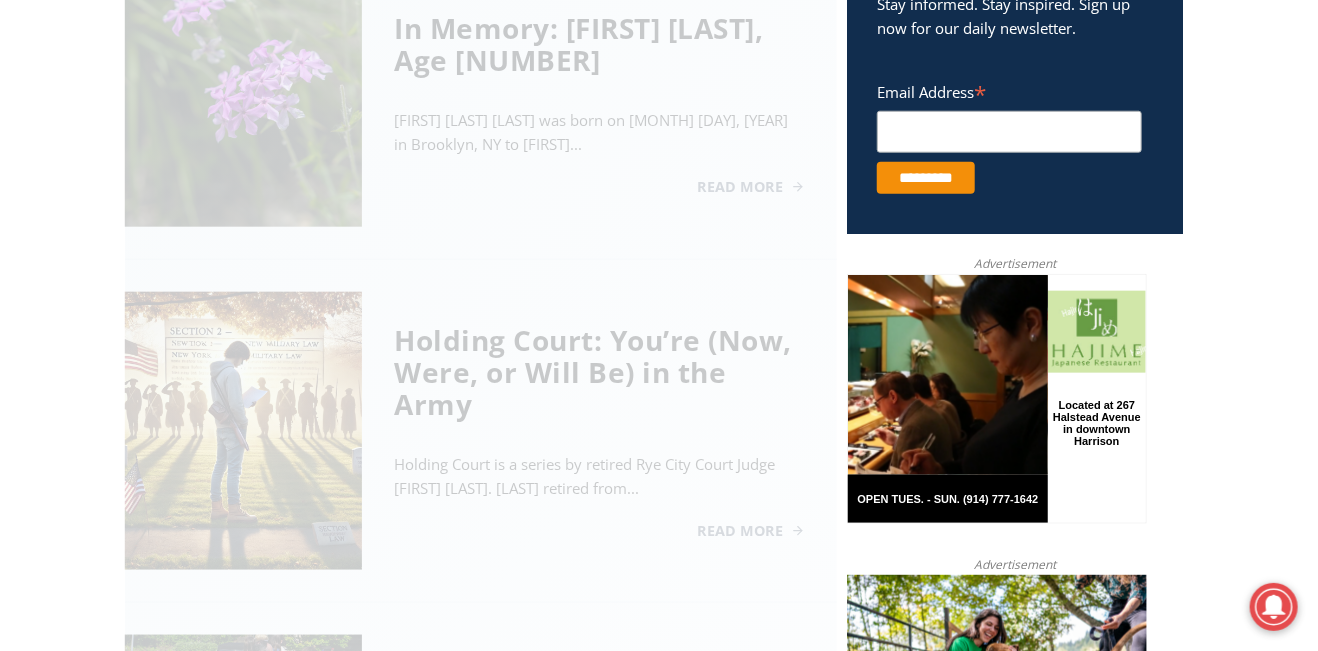 scroll, scrollTop: 806, scrollLeft: 0, axis: vertical 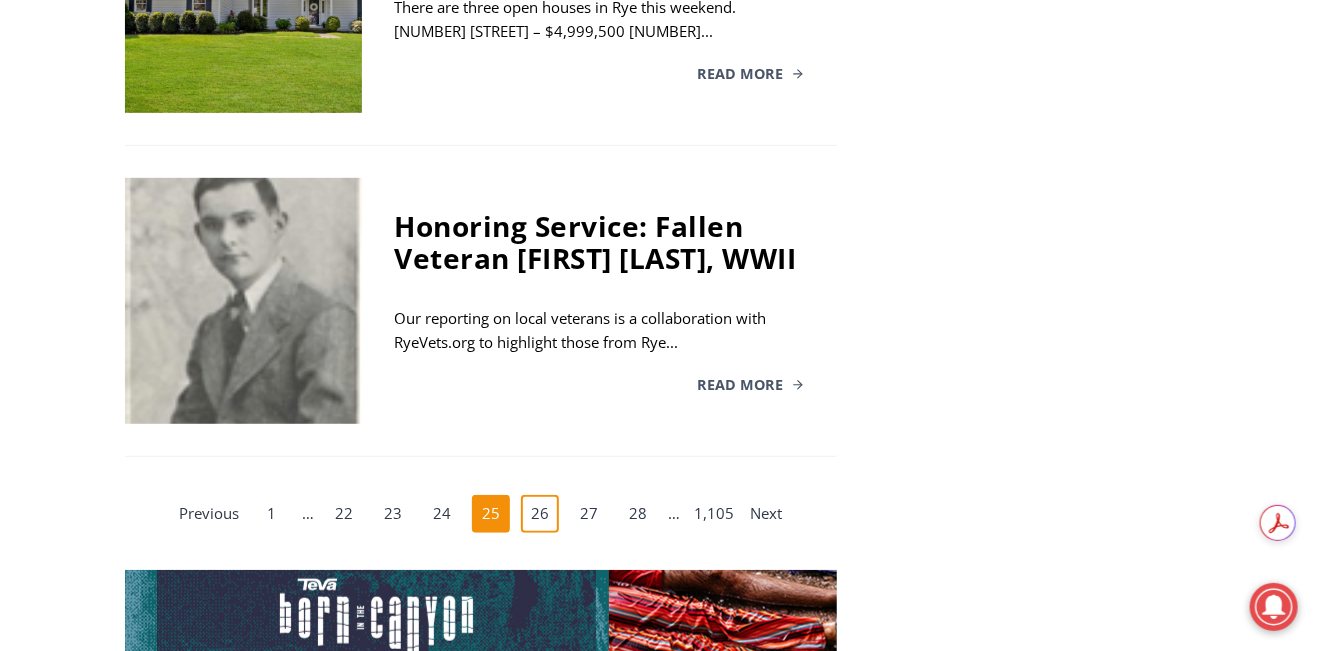 click on "26" at bounding box center (540, 514) 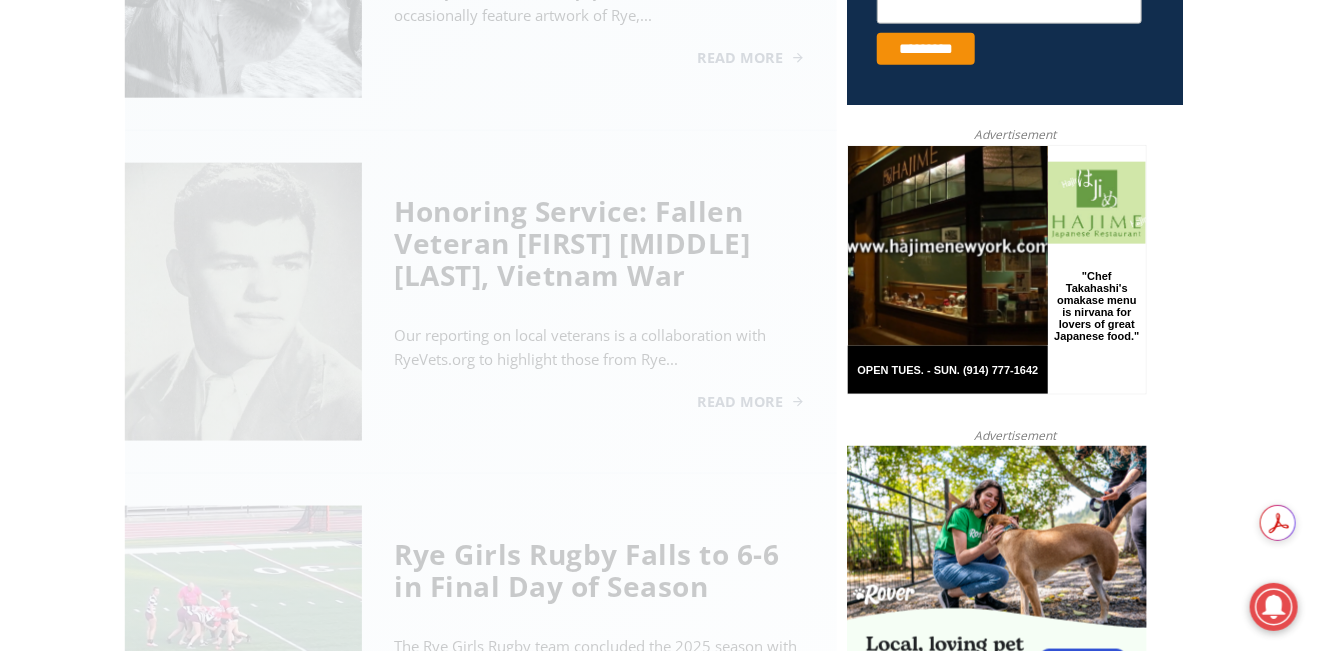 scroll, scrollTop: 806, scrollLeft: 0, axis: vertical 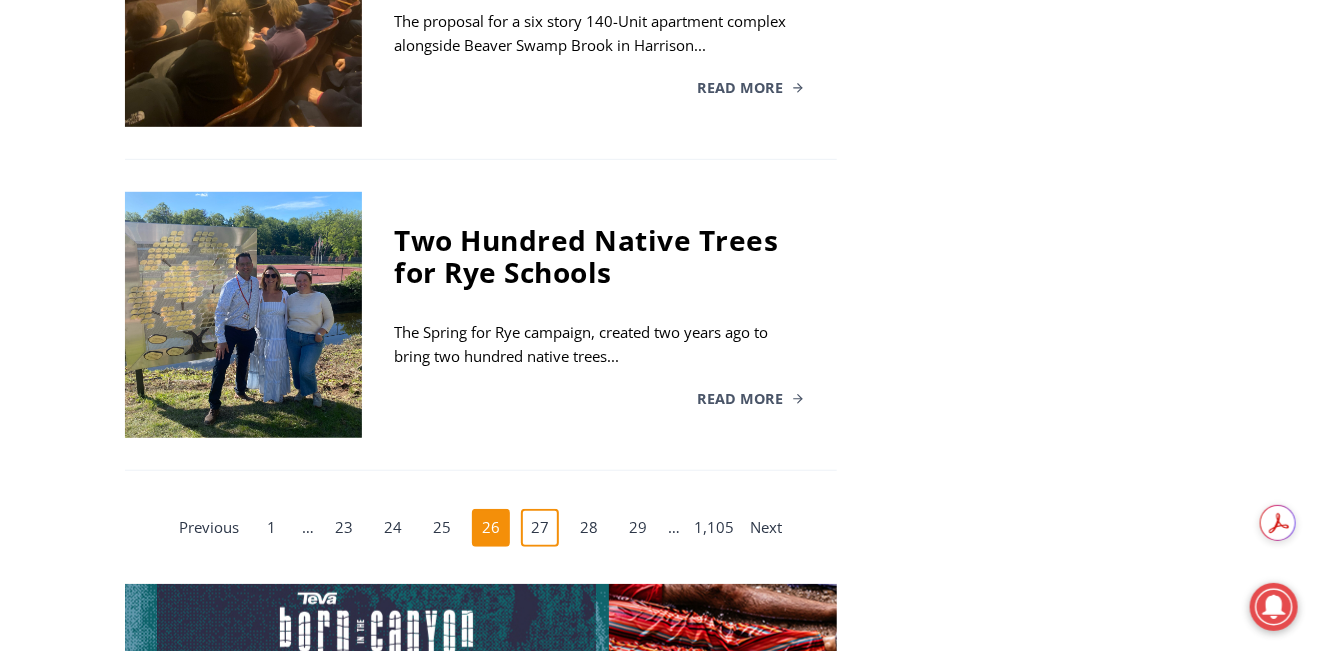 click on "27" at bounding box center [540, 528] 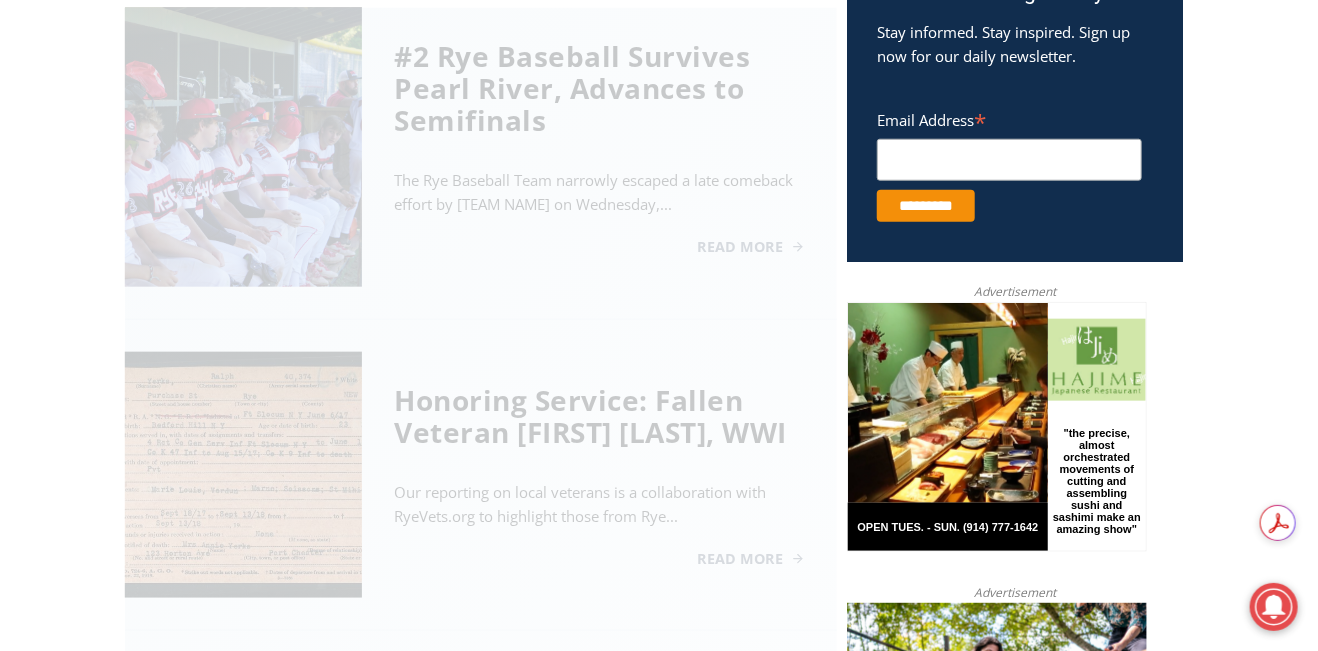 scroll, scrollTop: 806, scrollLeft: 0, axis: vertical 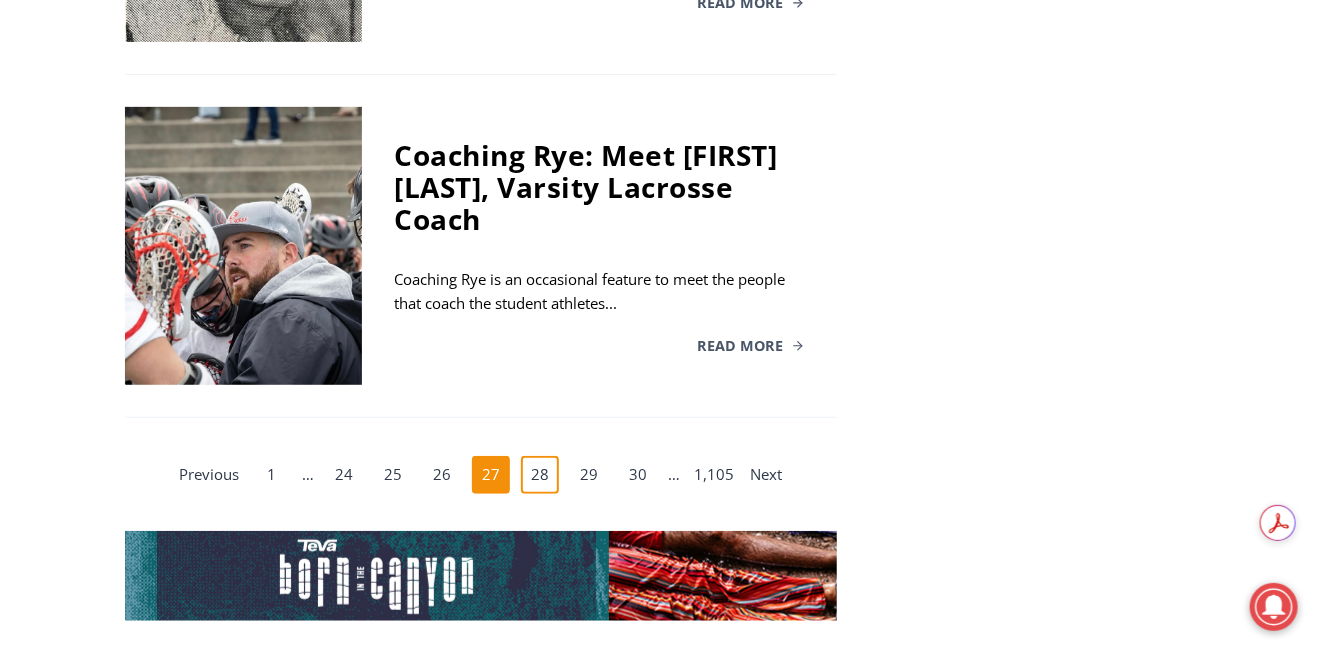 click on "28" at bounding box center (540, 475) 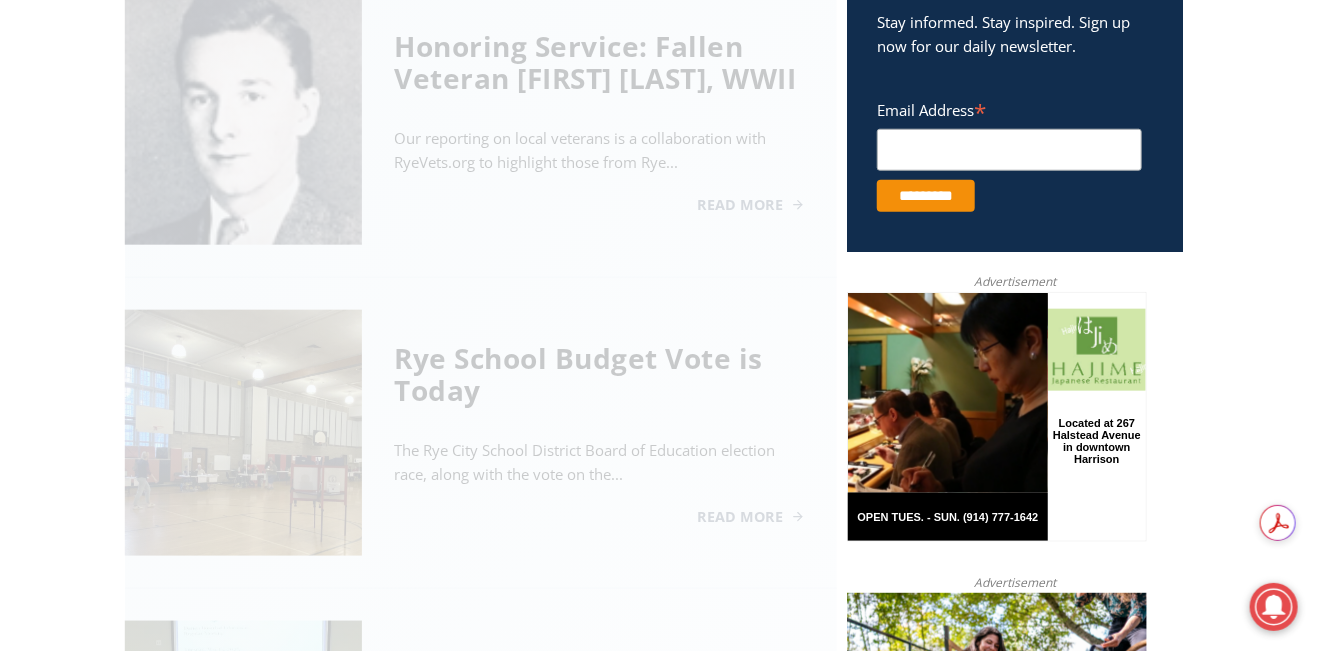 scroll, scrollTop: 806, scrollLeft: 0, axis: vertical 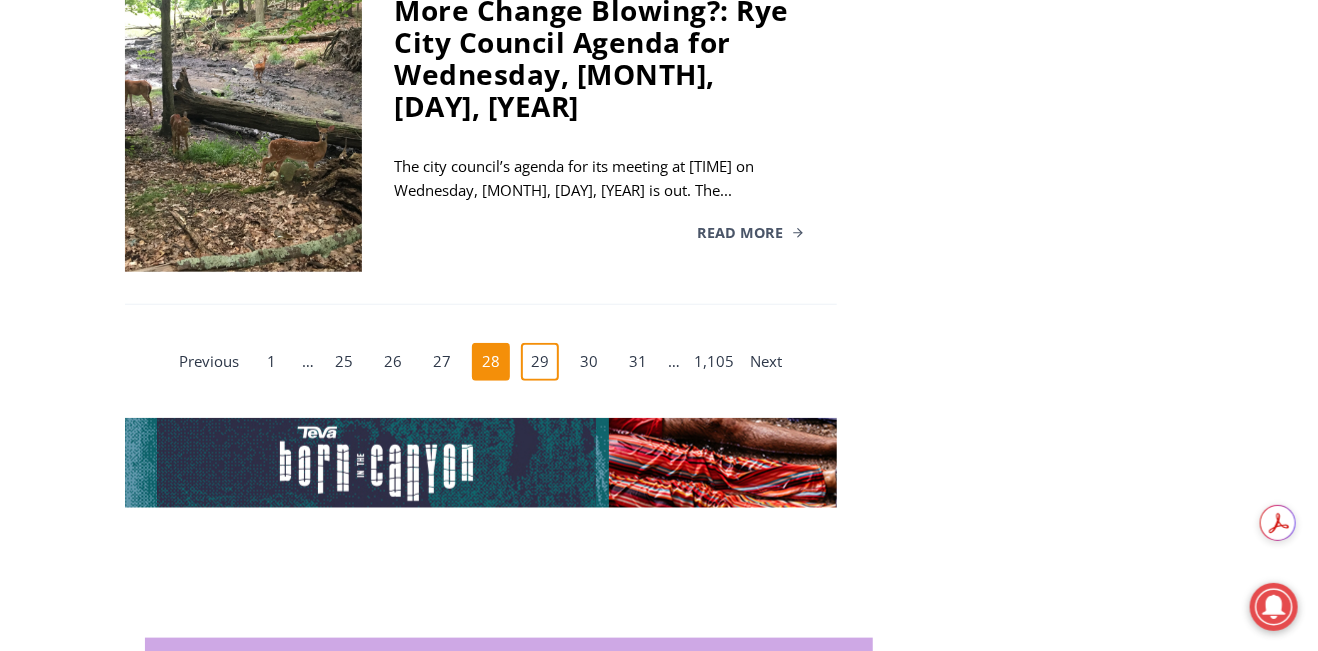 click on "29" at bounding box center (540, 362) 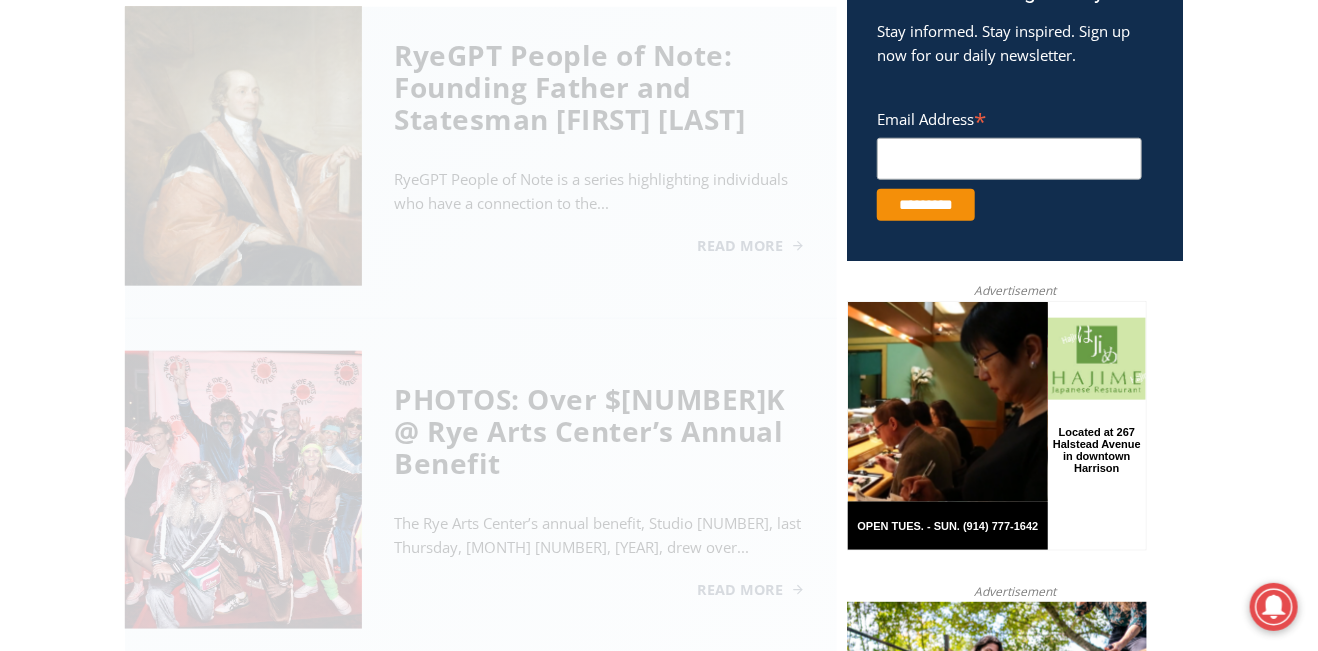 scroll, scrollTop: 806, scrollLeft: 0, axis: vertical 